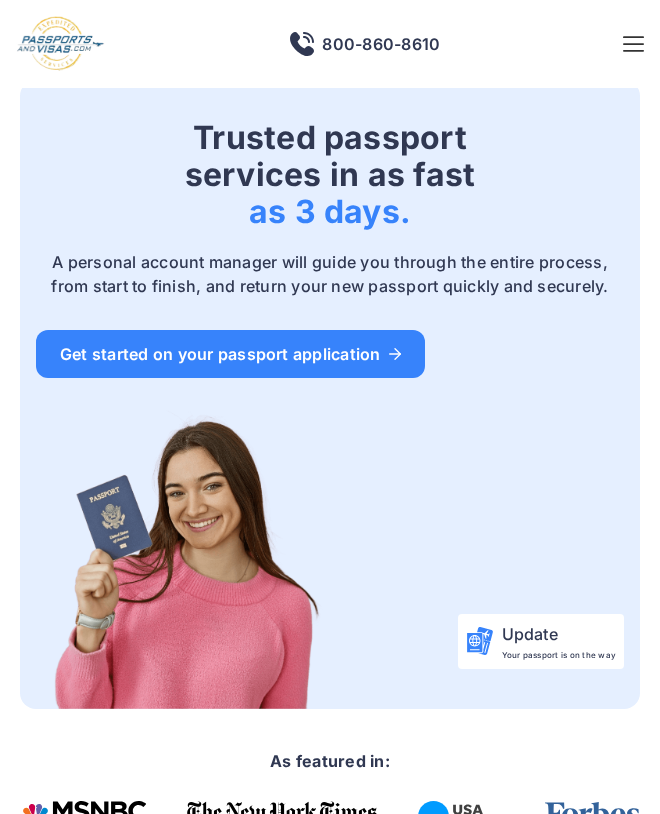 scroll, scrollTop: 0, scrollLeft: 0, axis: both 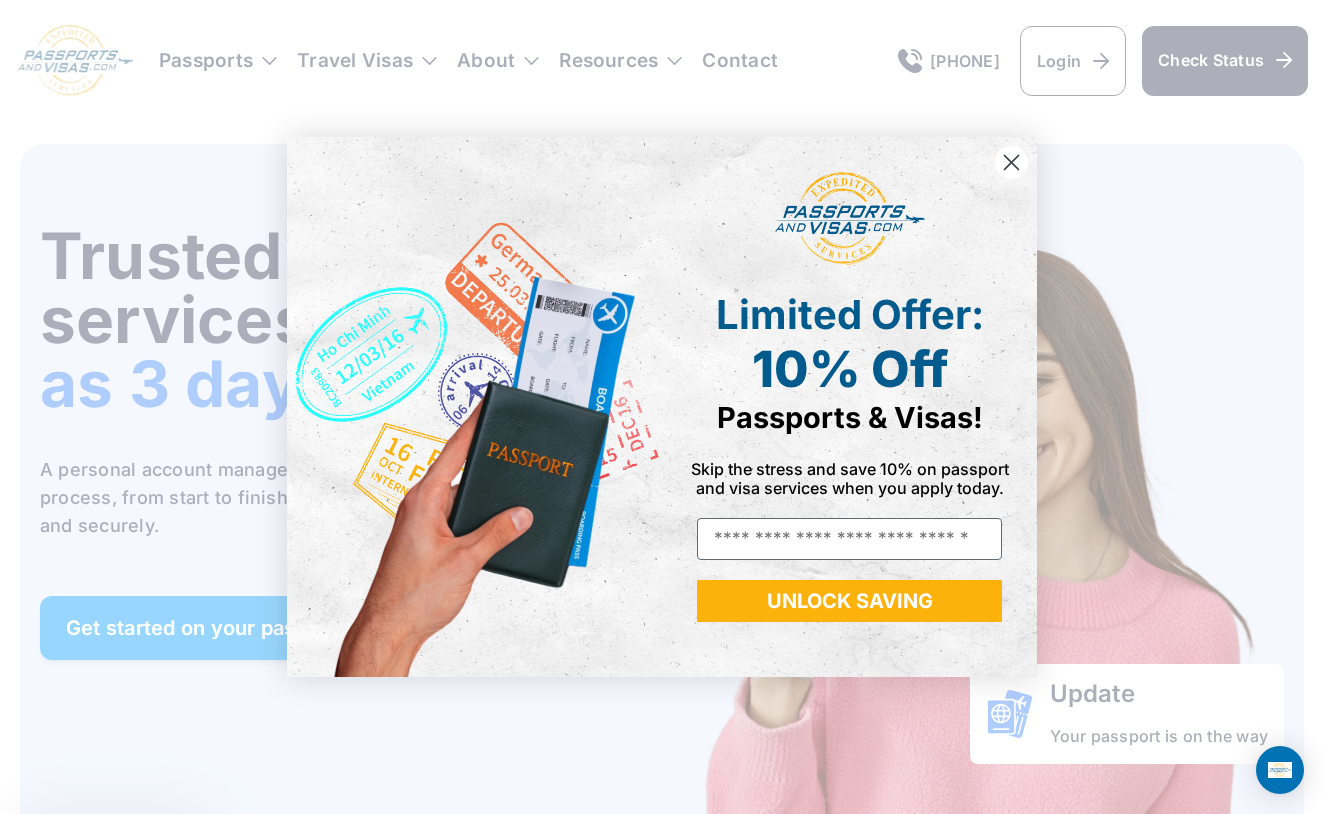 click at bounding box center (474, 407) 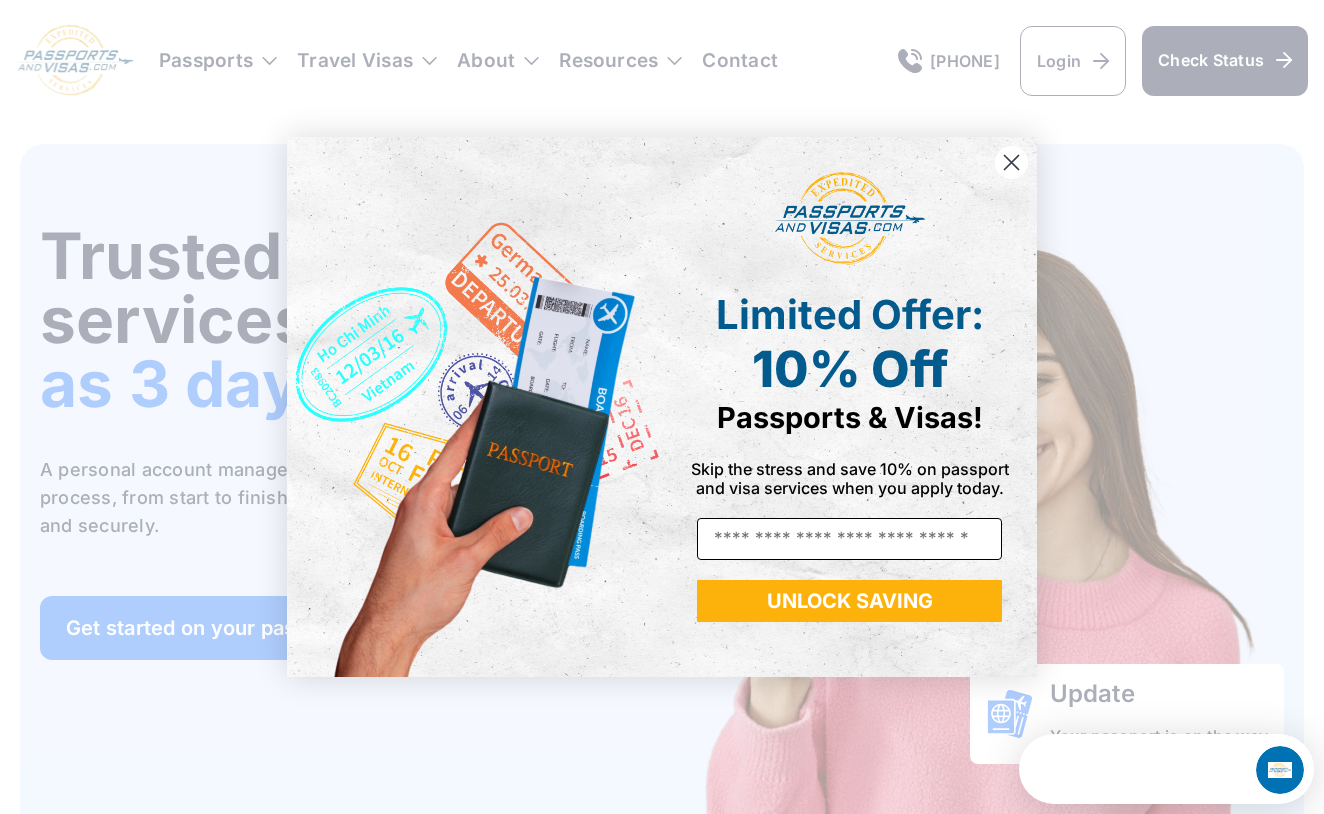 scroll, scrollTop: 0, scrollLeft: 0, axis: both 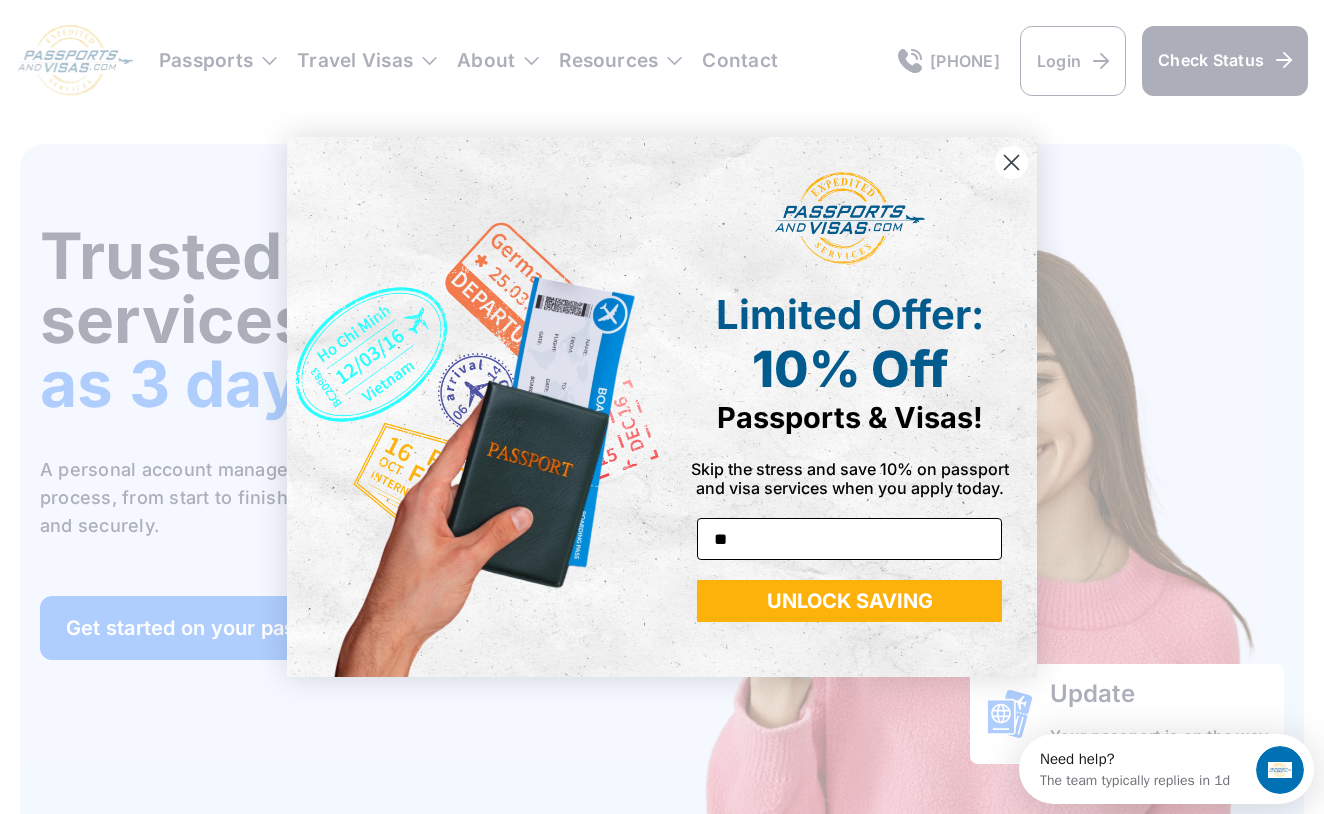 type on "*" 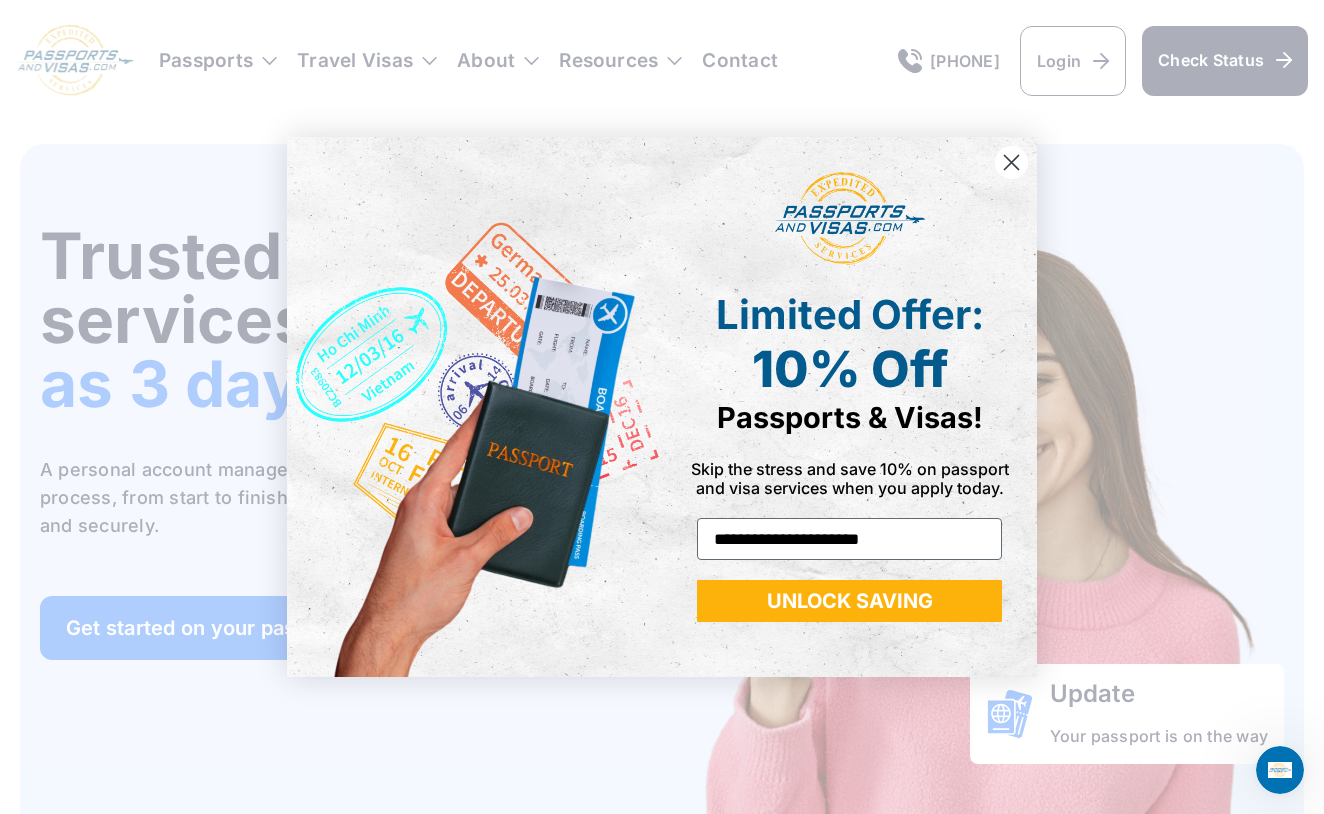 type on "**********" 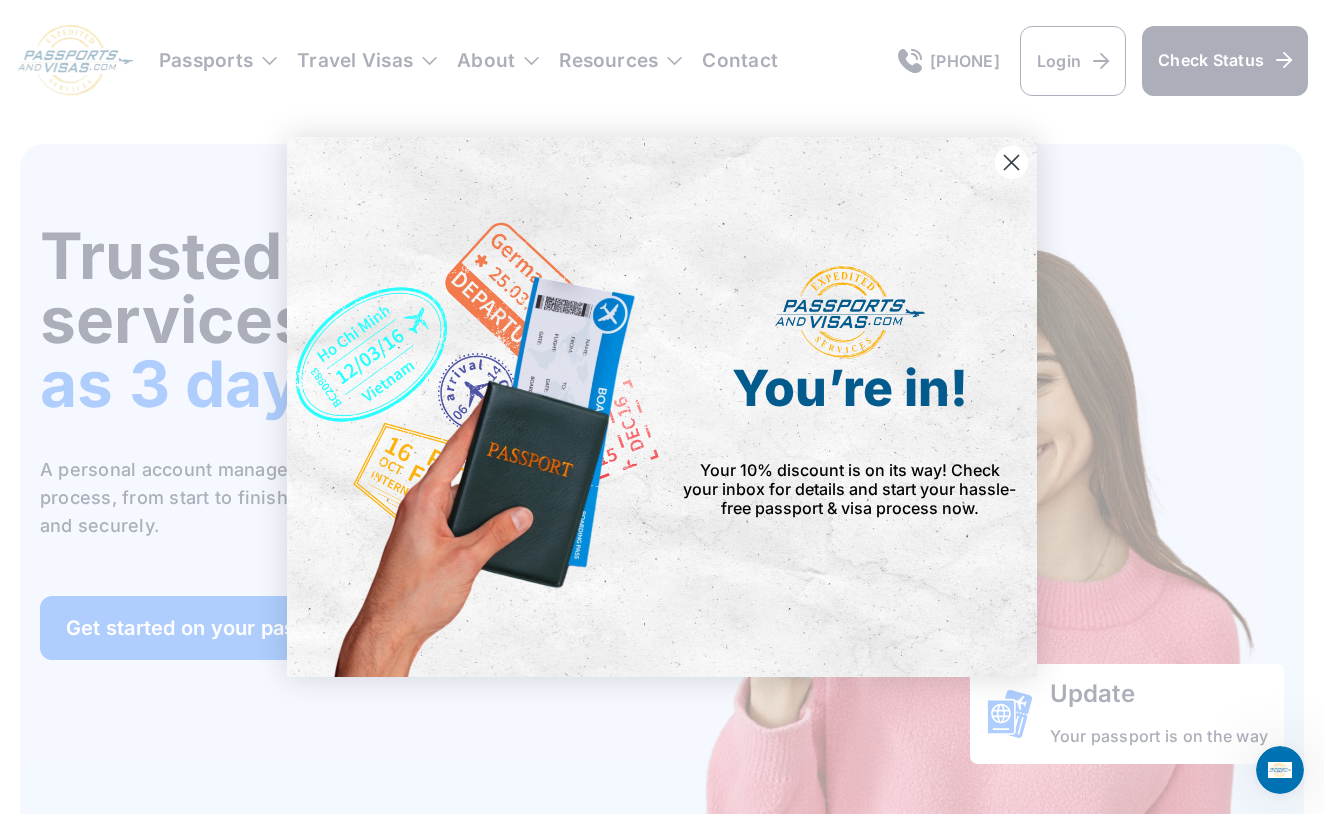 click on "Your 10% discount is on its way! Check your inbox for details and start your hassle-free passport & visa process now." at bounding box center (849, 490) 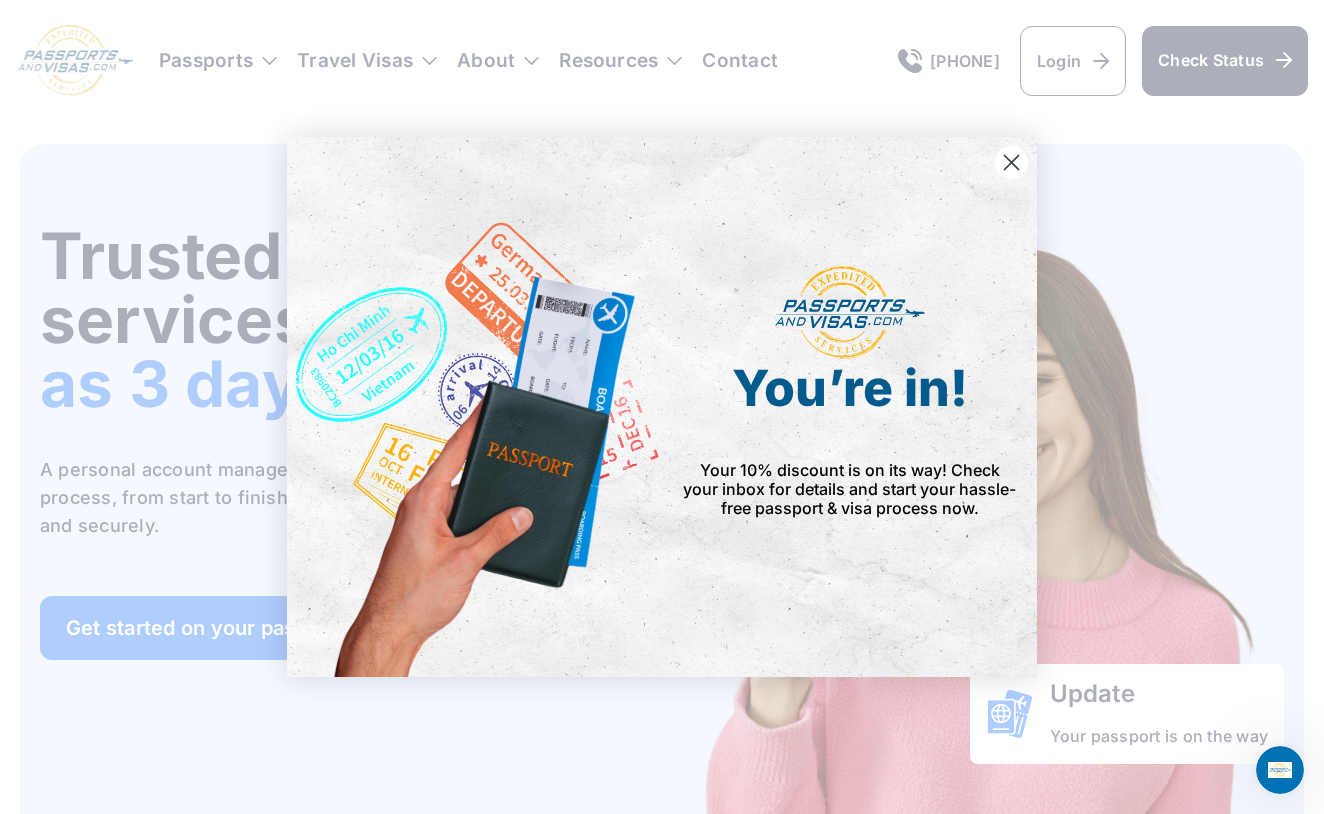 click 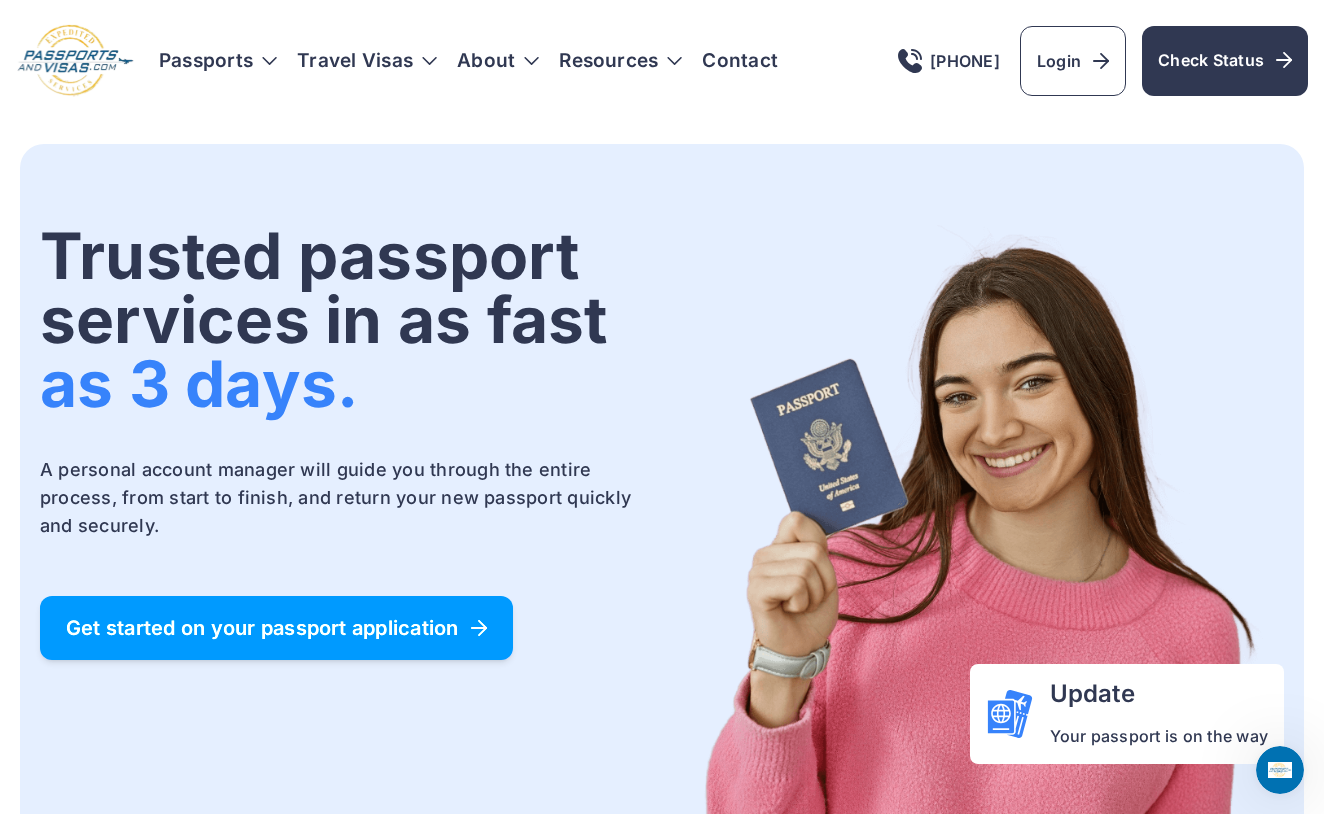 click 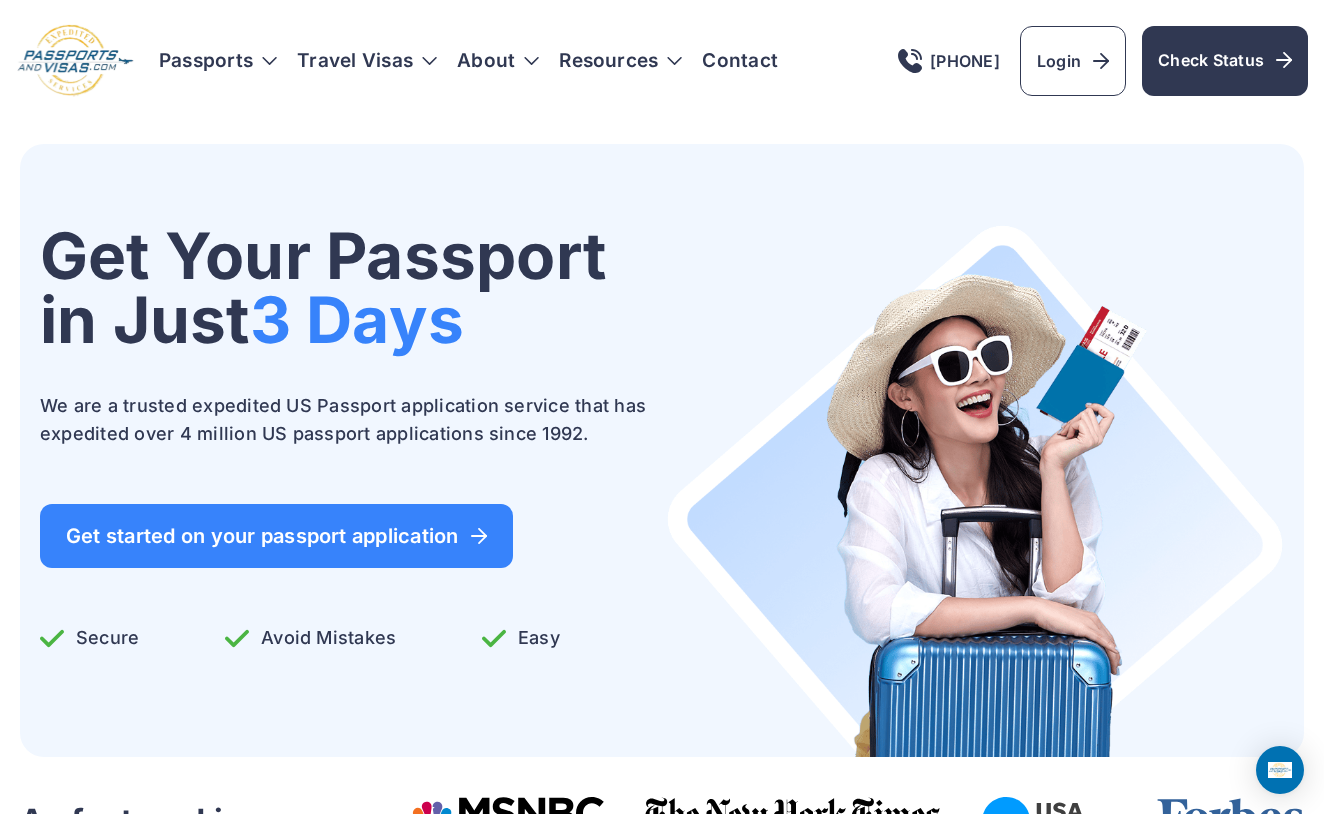 scroll, scrollTop: 0, scrollLeft: 0, axis: both 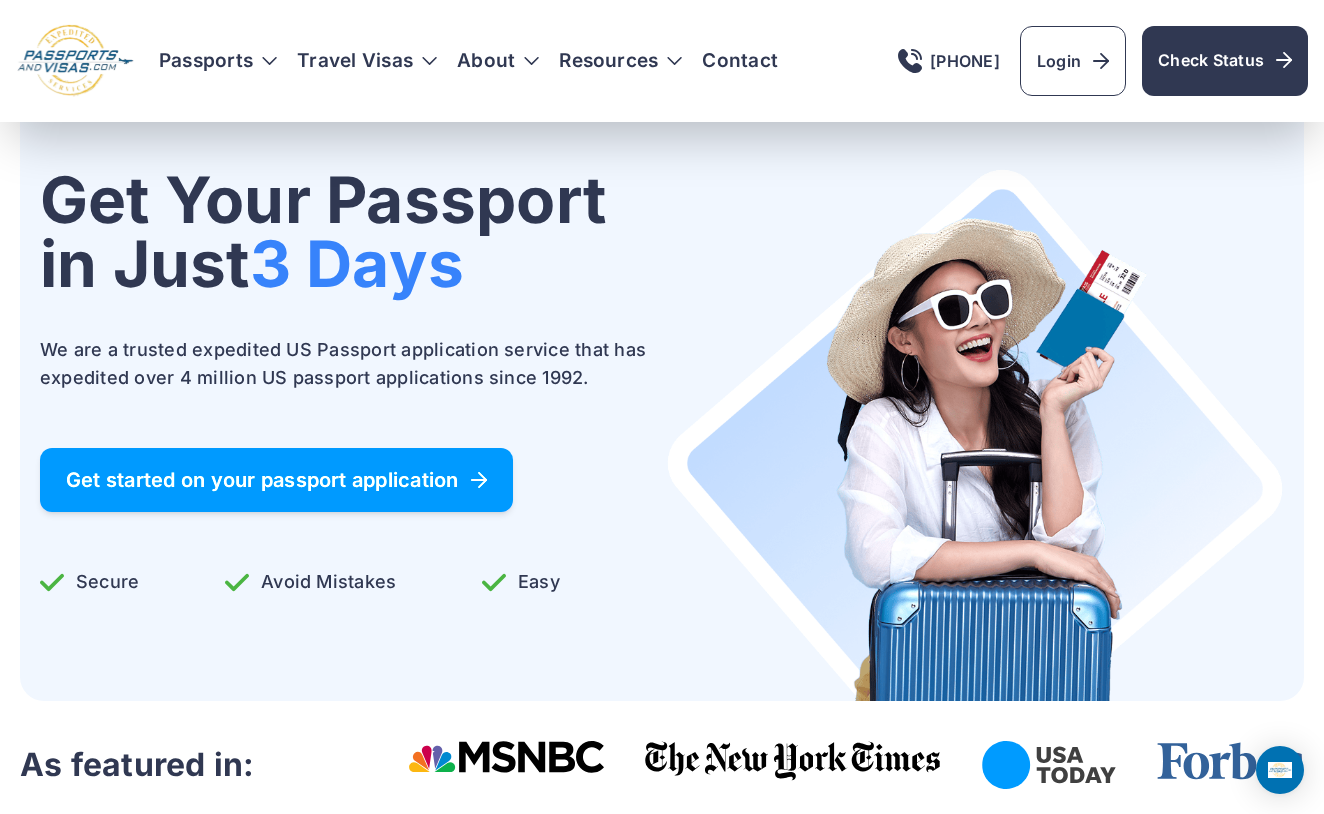 click on "Get started on your passport application" at bounding box center (276, 480) 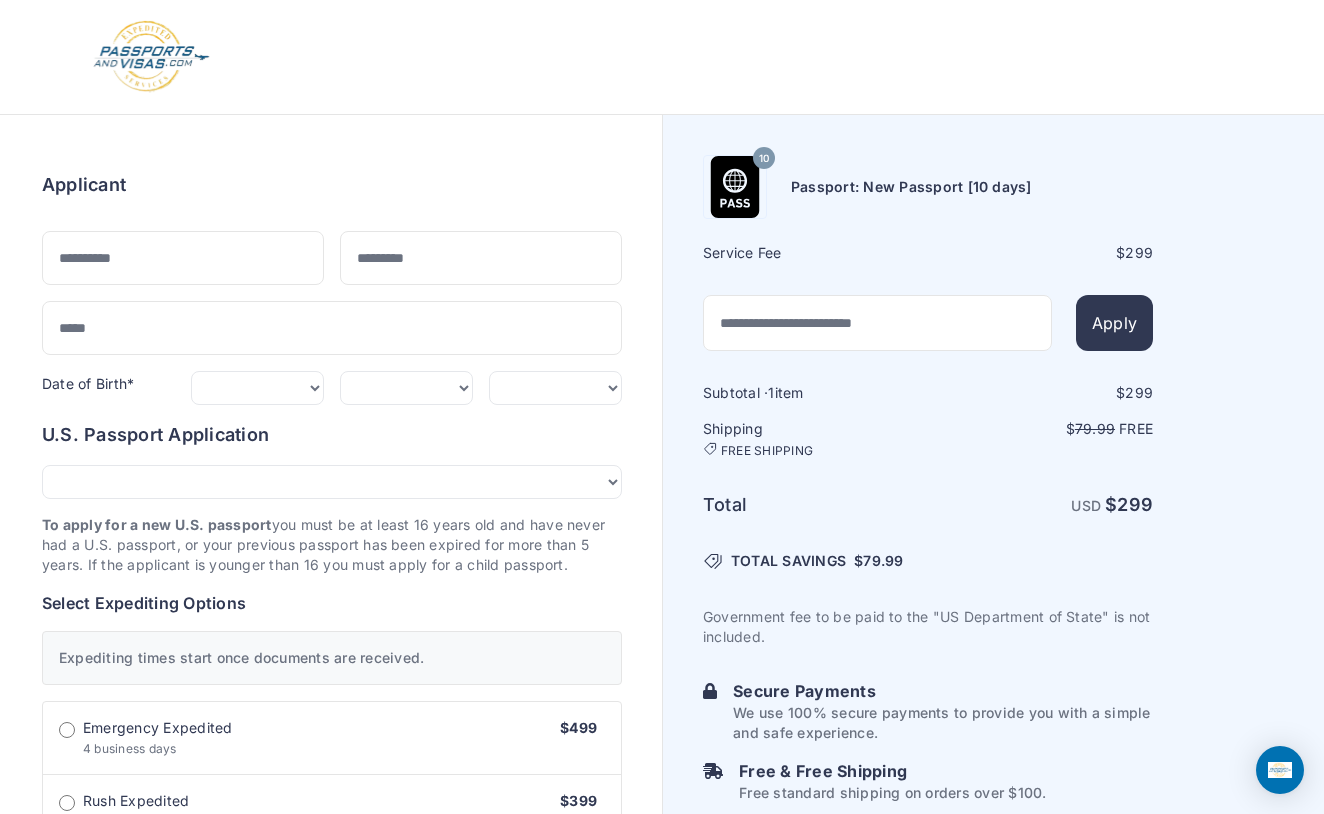 scroll, scrollTop: 0, scrollLeft: 0, axis: both 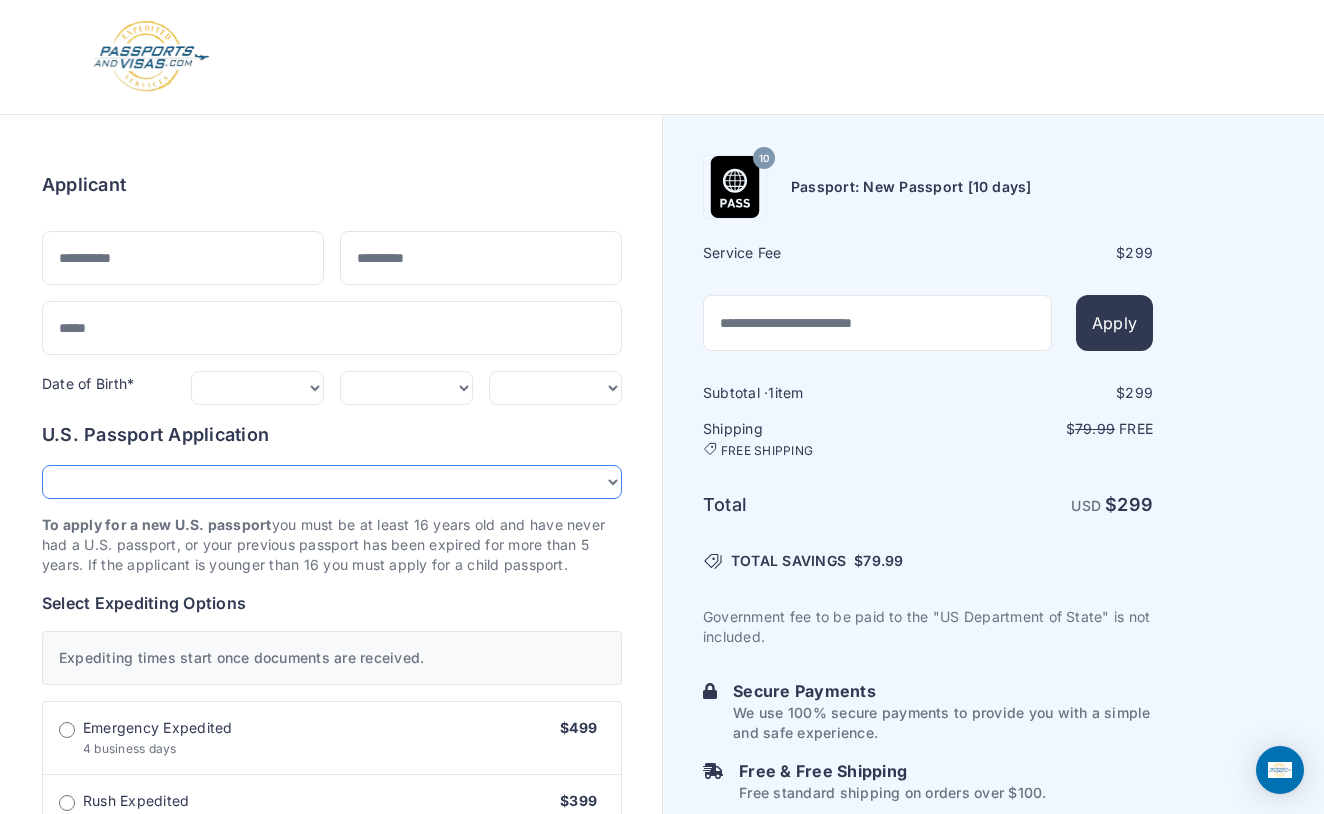 select on "*******" 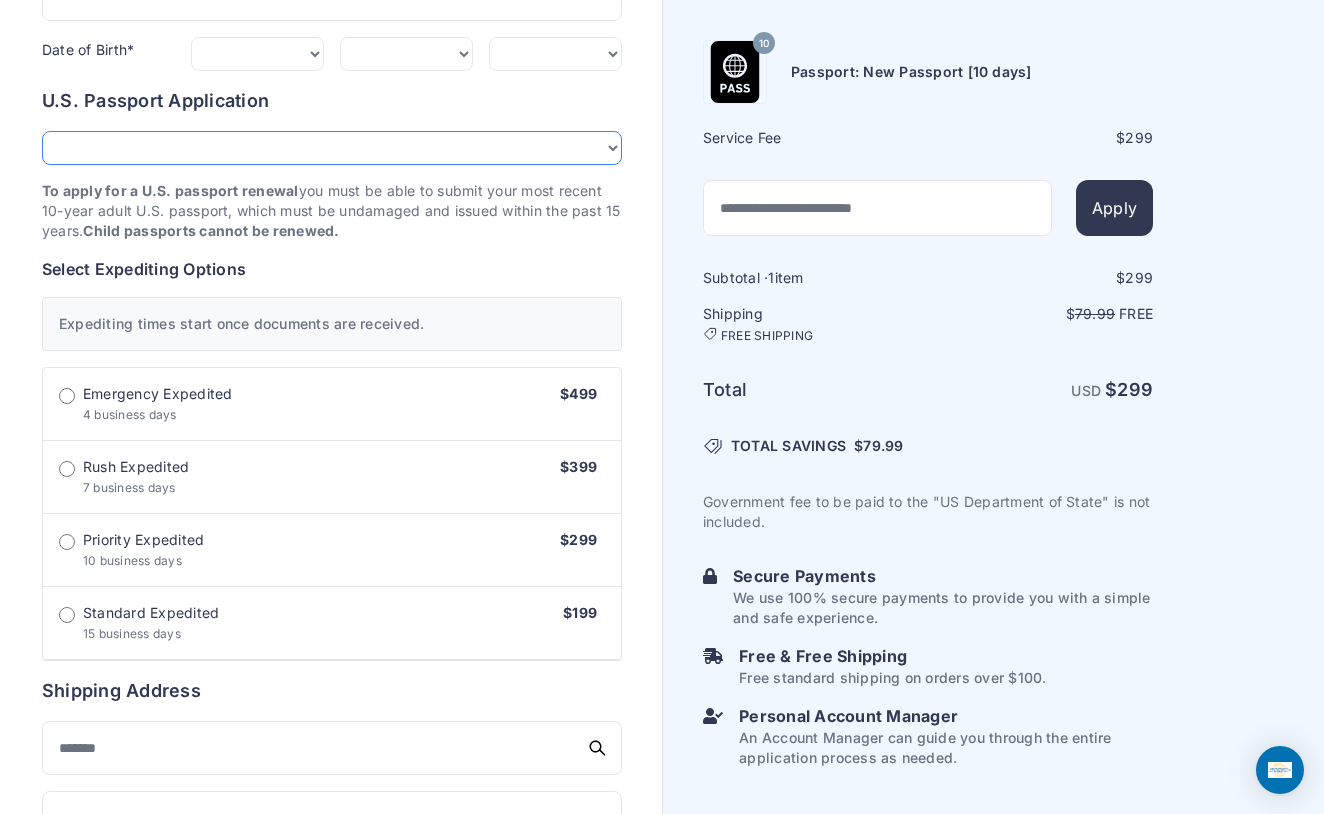 scroll, scrollTop: 337, scrollLeft: 0, axis: vertical 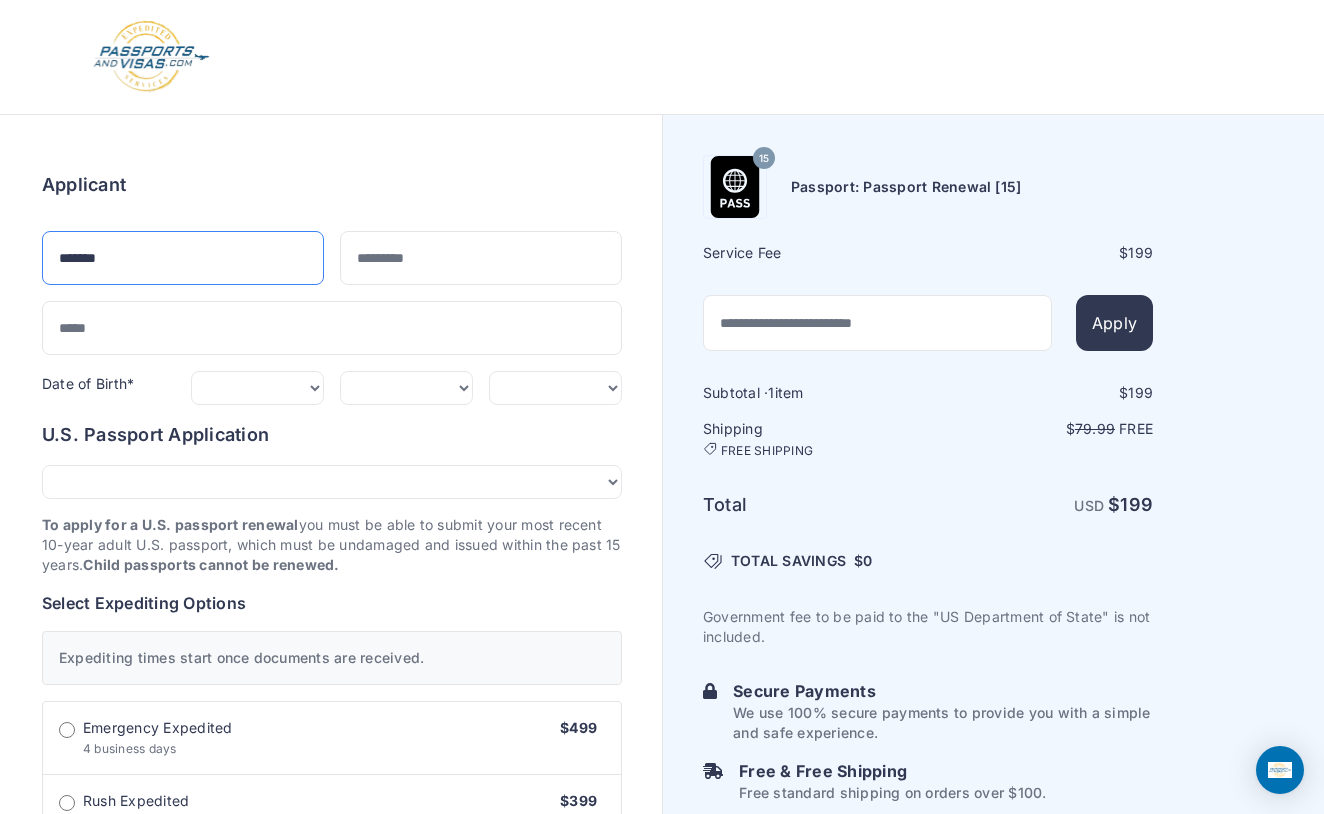 type on "*******" 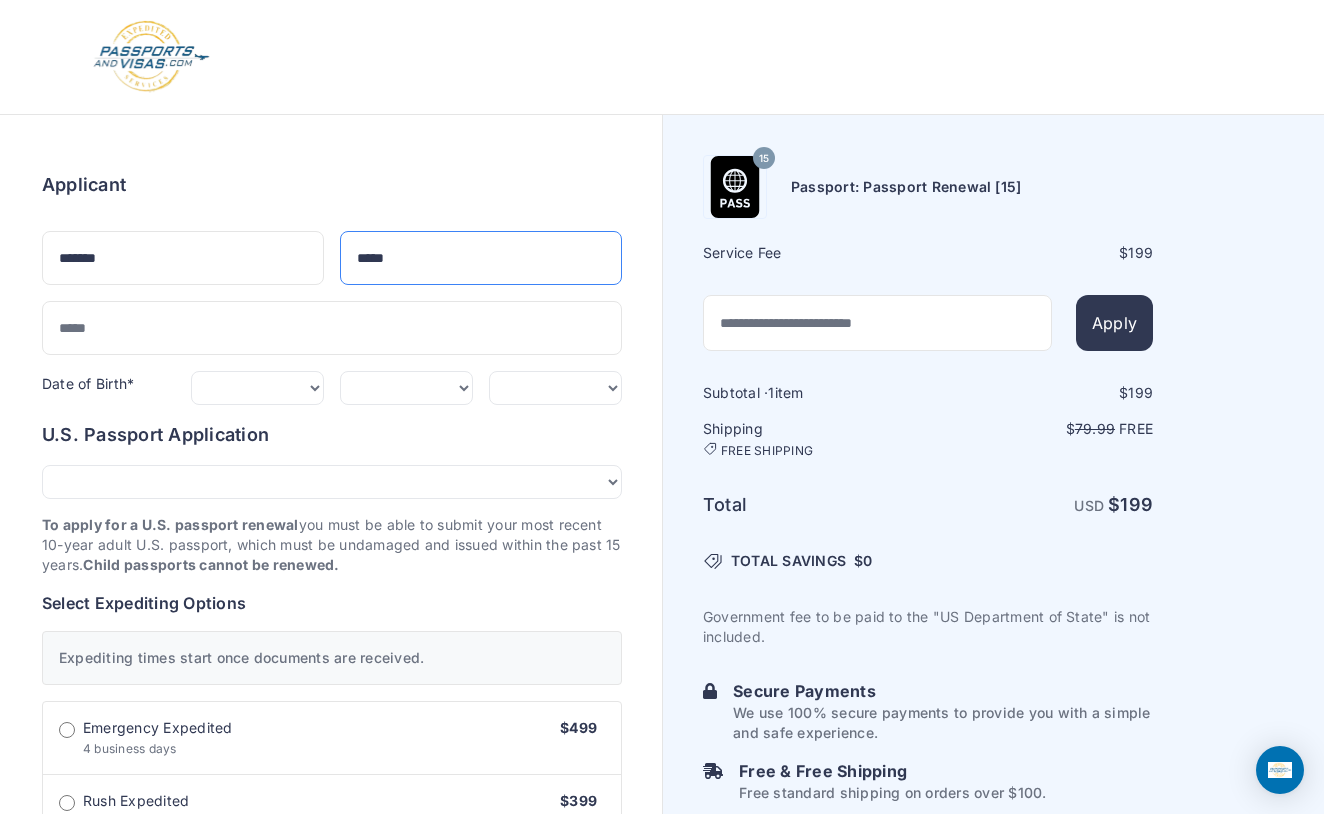 type on "*****" 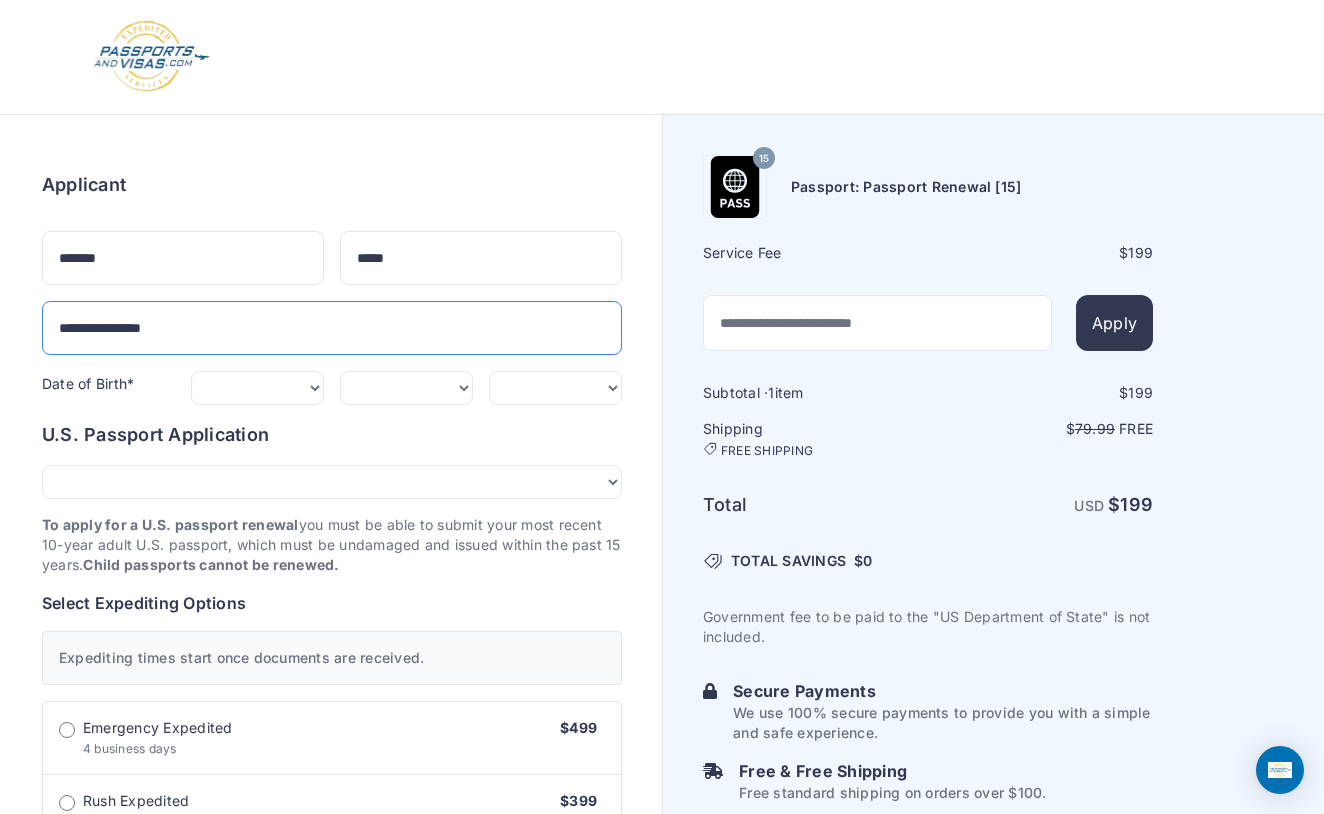 type on "**********" 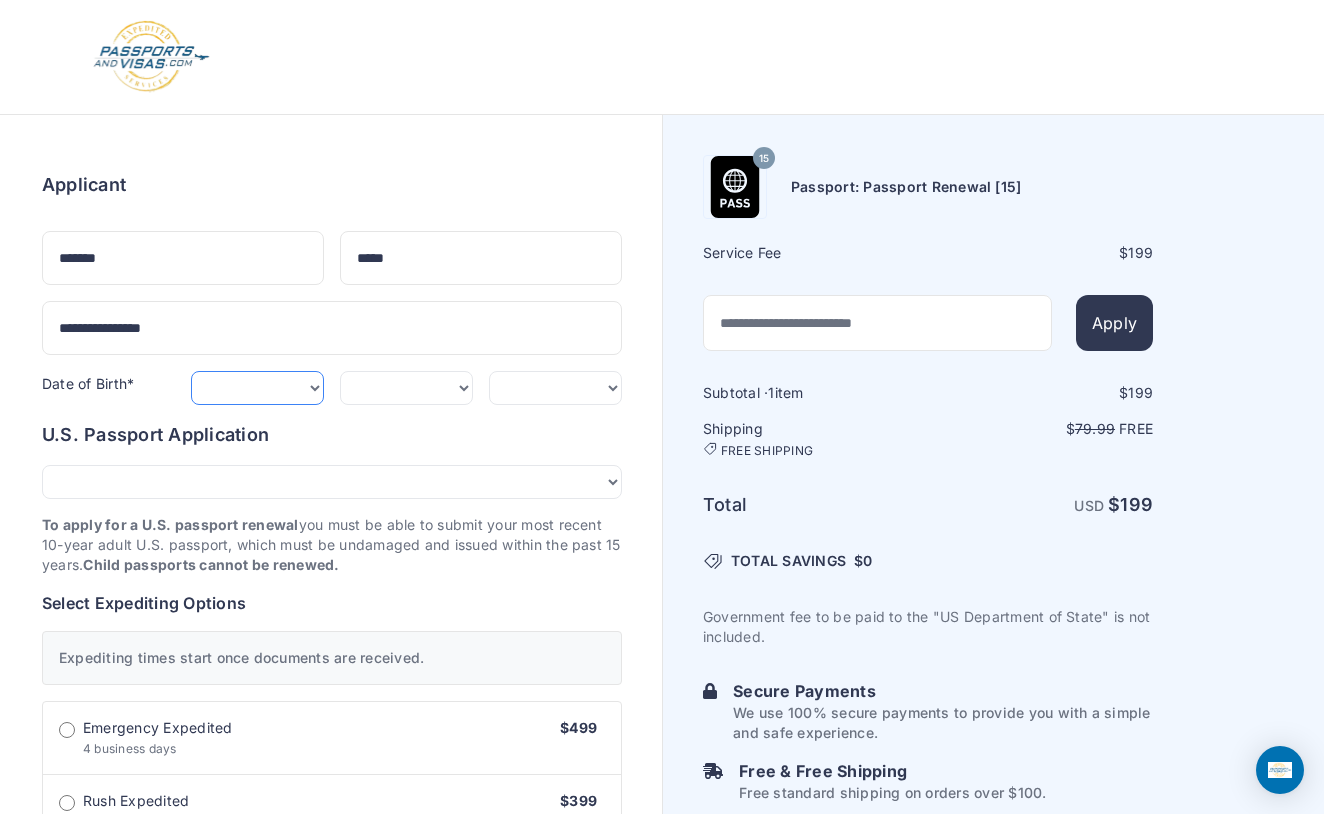 select on "*" 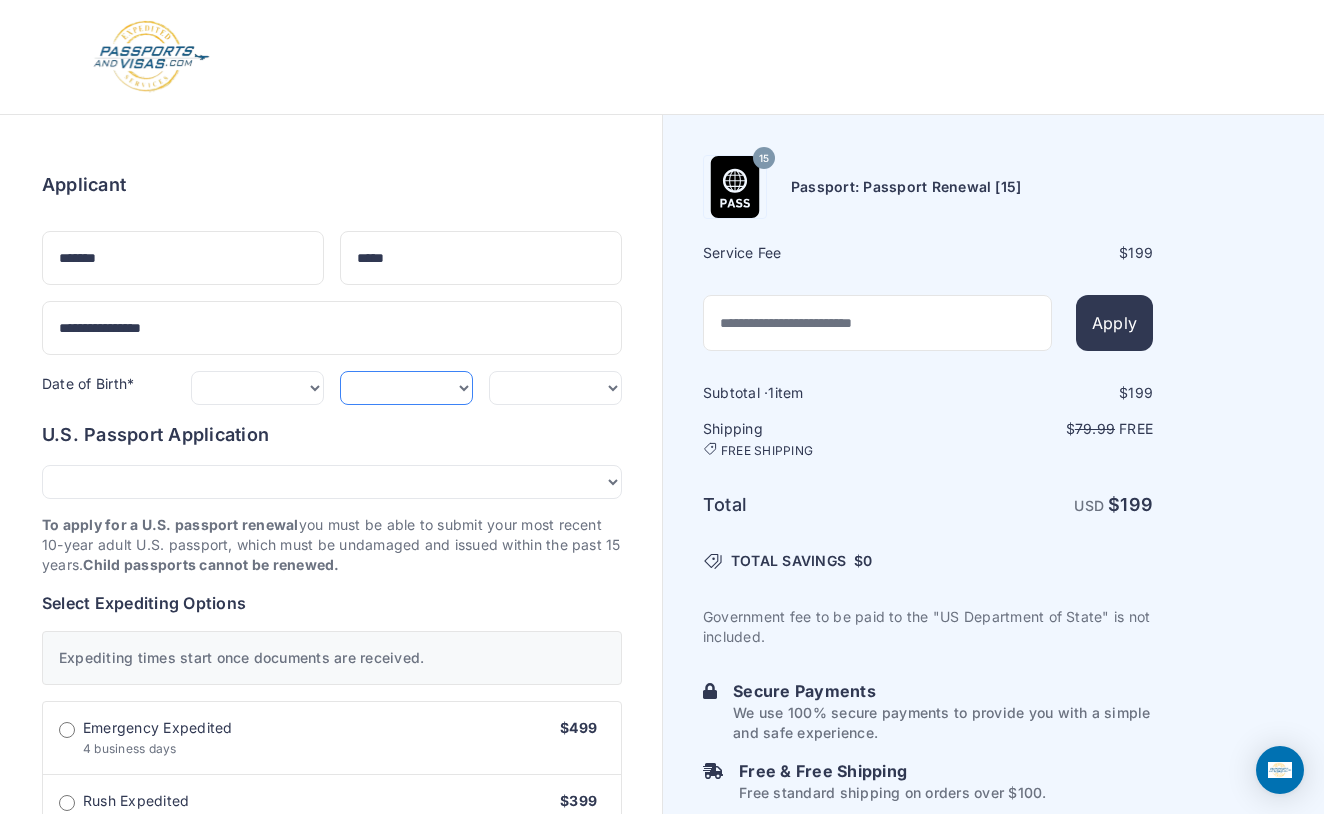 select on "**" 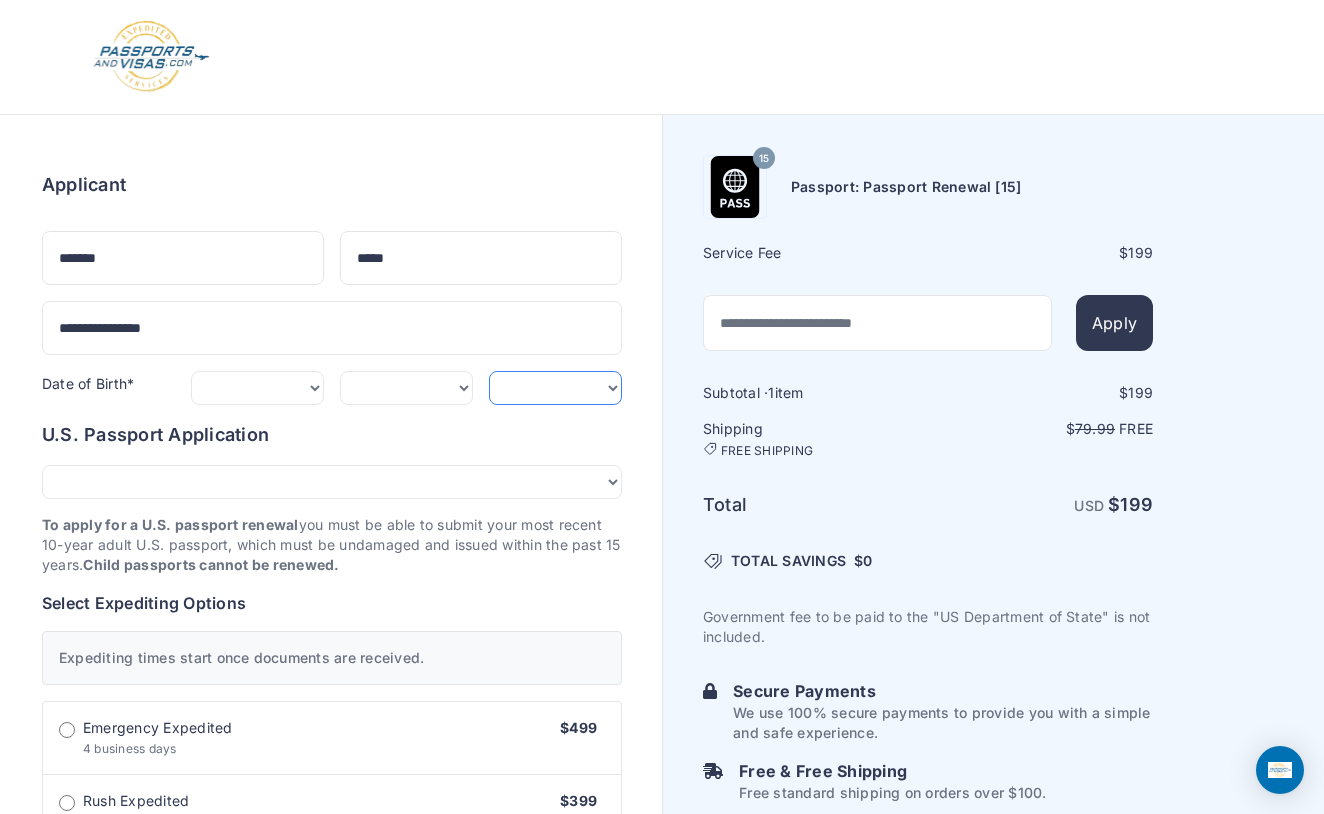 select on "****" 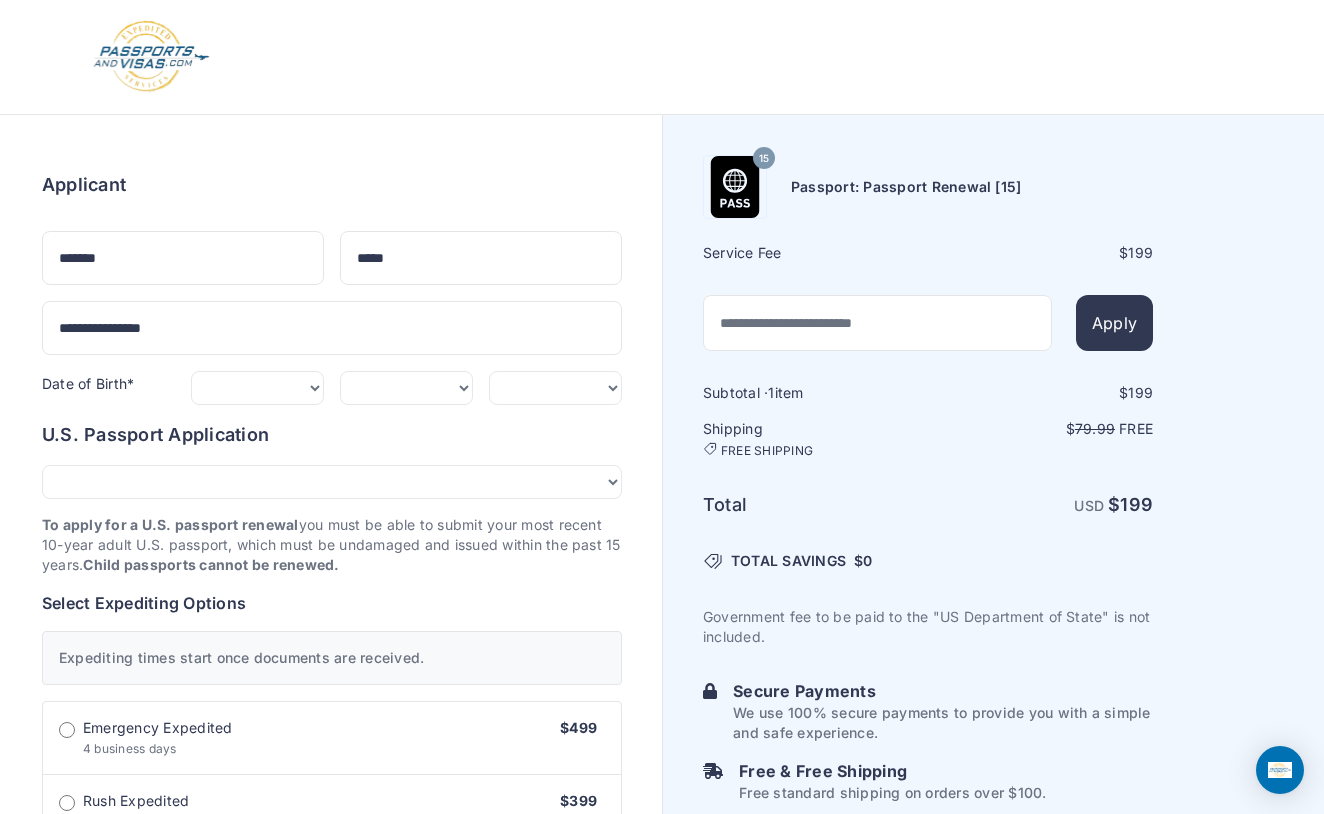 click on "To apply for a U.S. passport renewal" at bounding box center (170, 524) 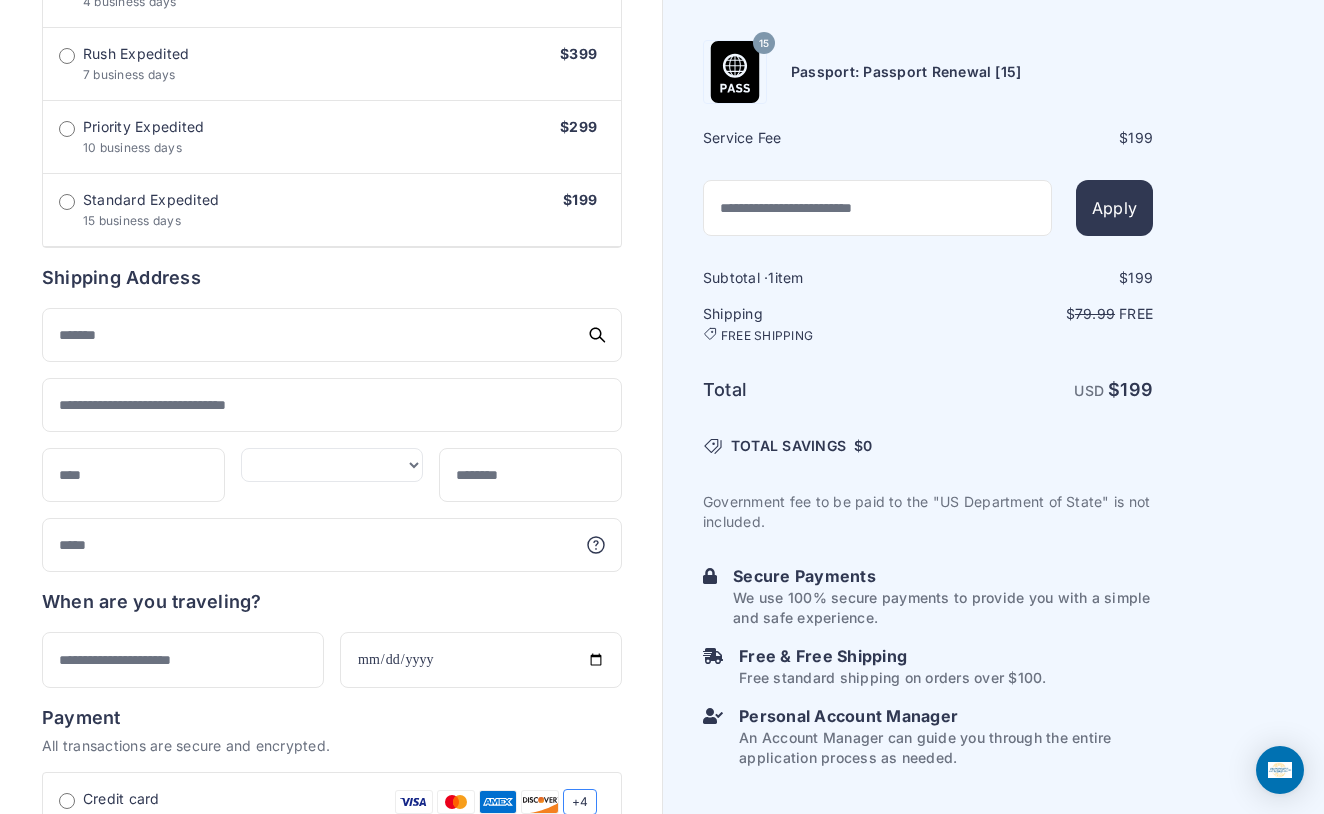 scroll, scrollTop: 749, scrollLeft: 0, axis: vertical 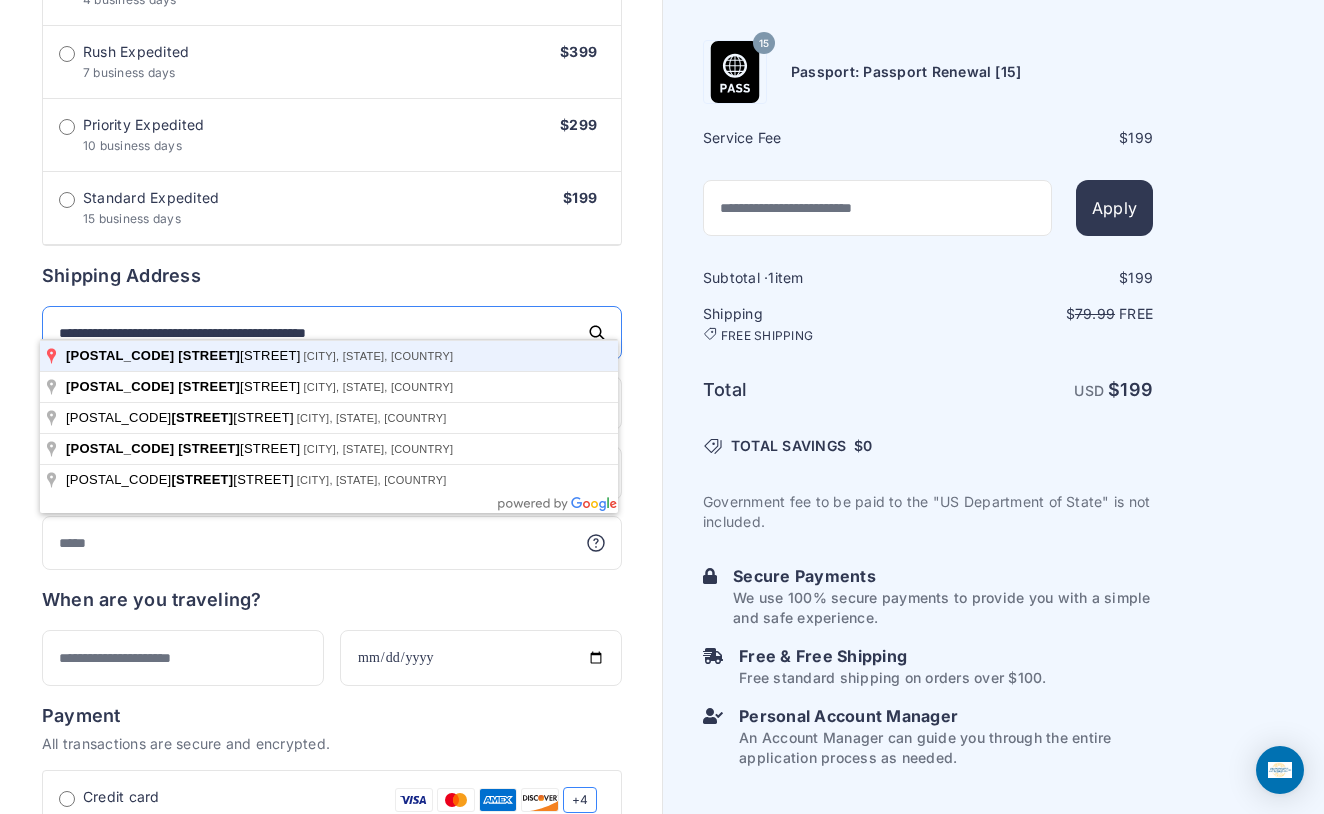 click on "Apply" at bounding box center [0, 0] 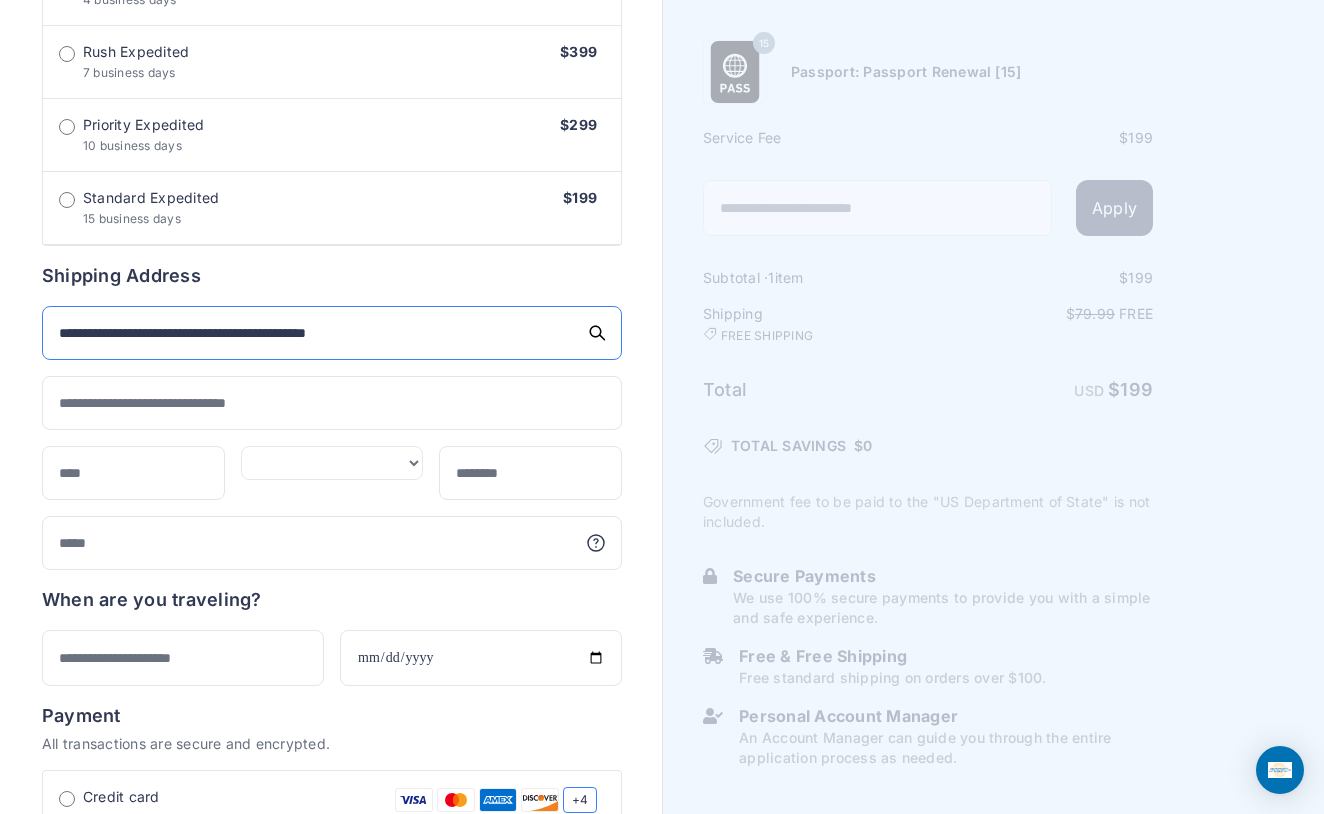 type on "**********" 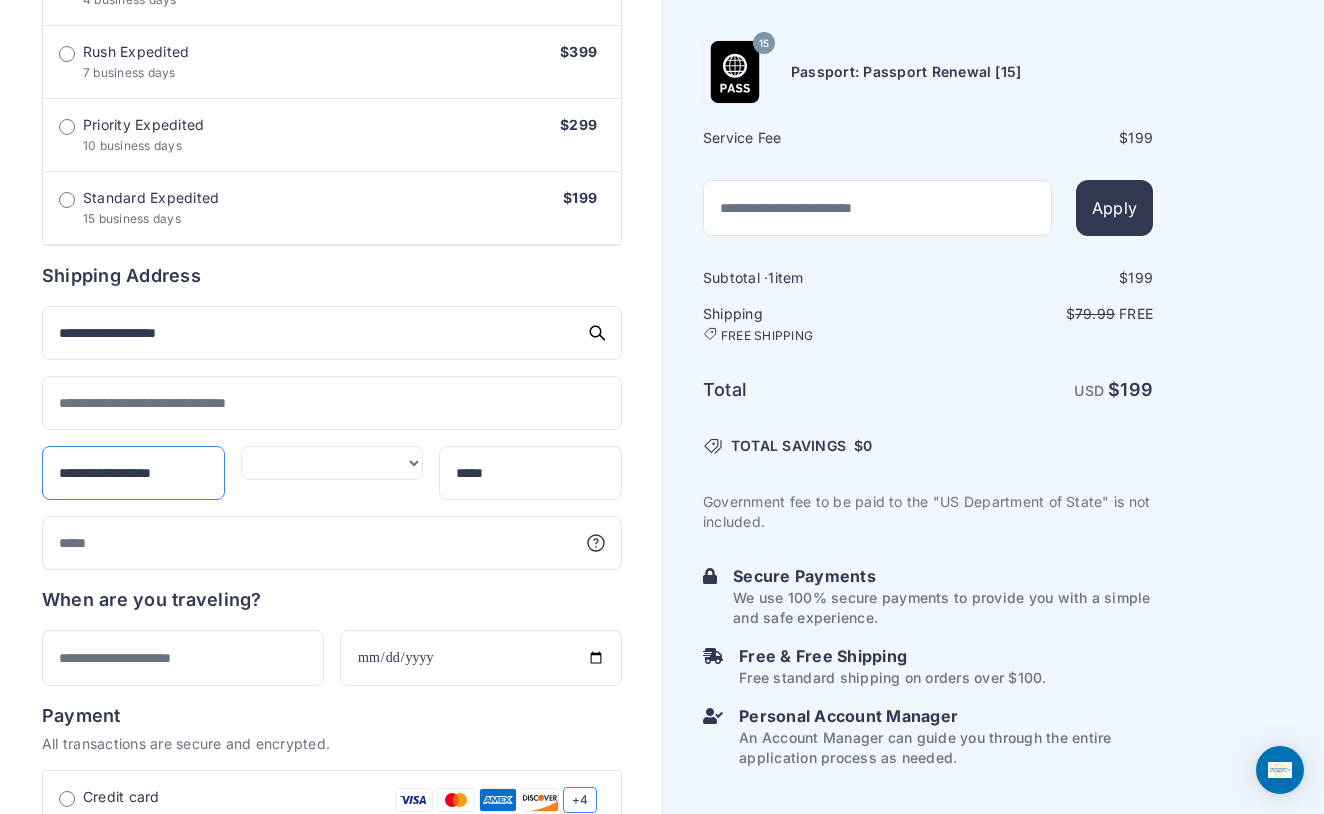 type on "**********" 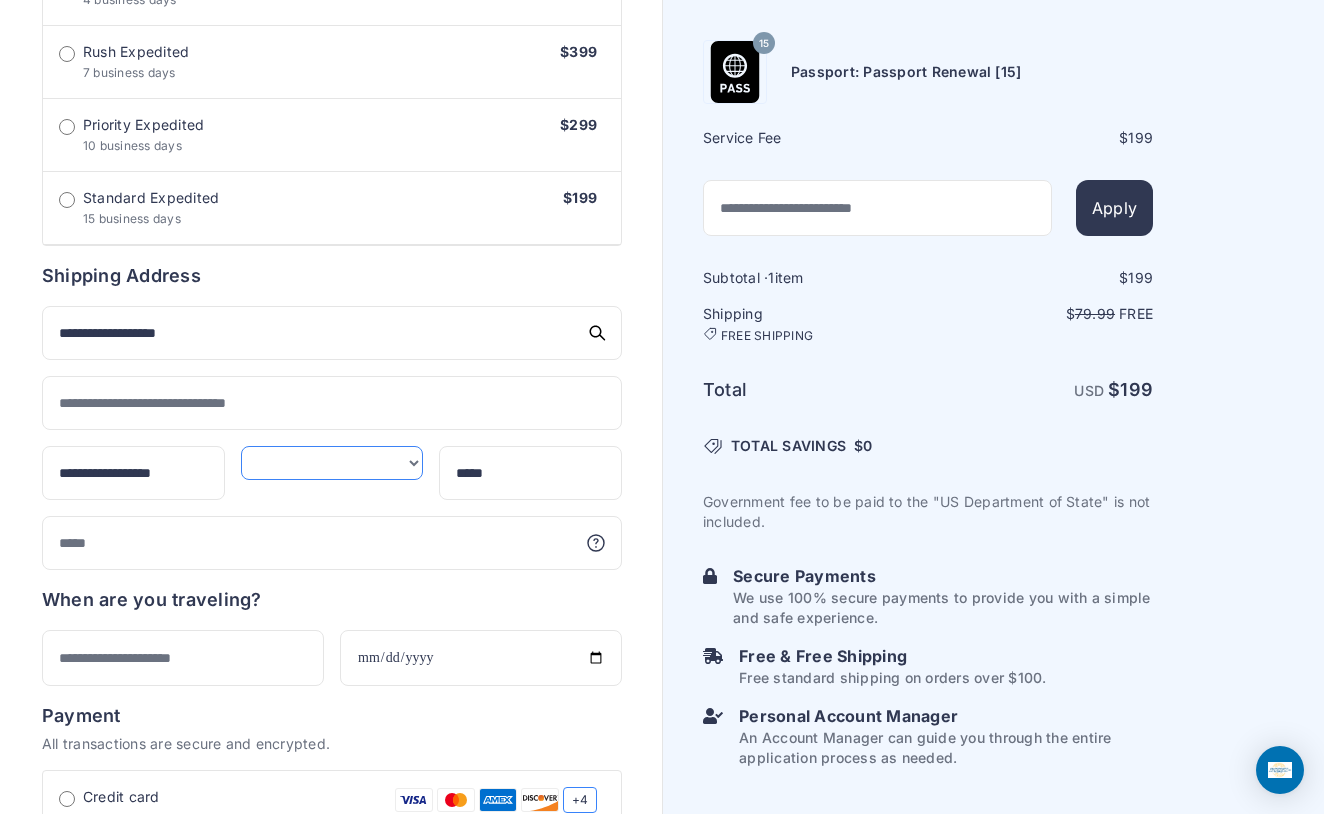 select on "**" 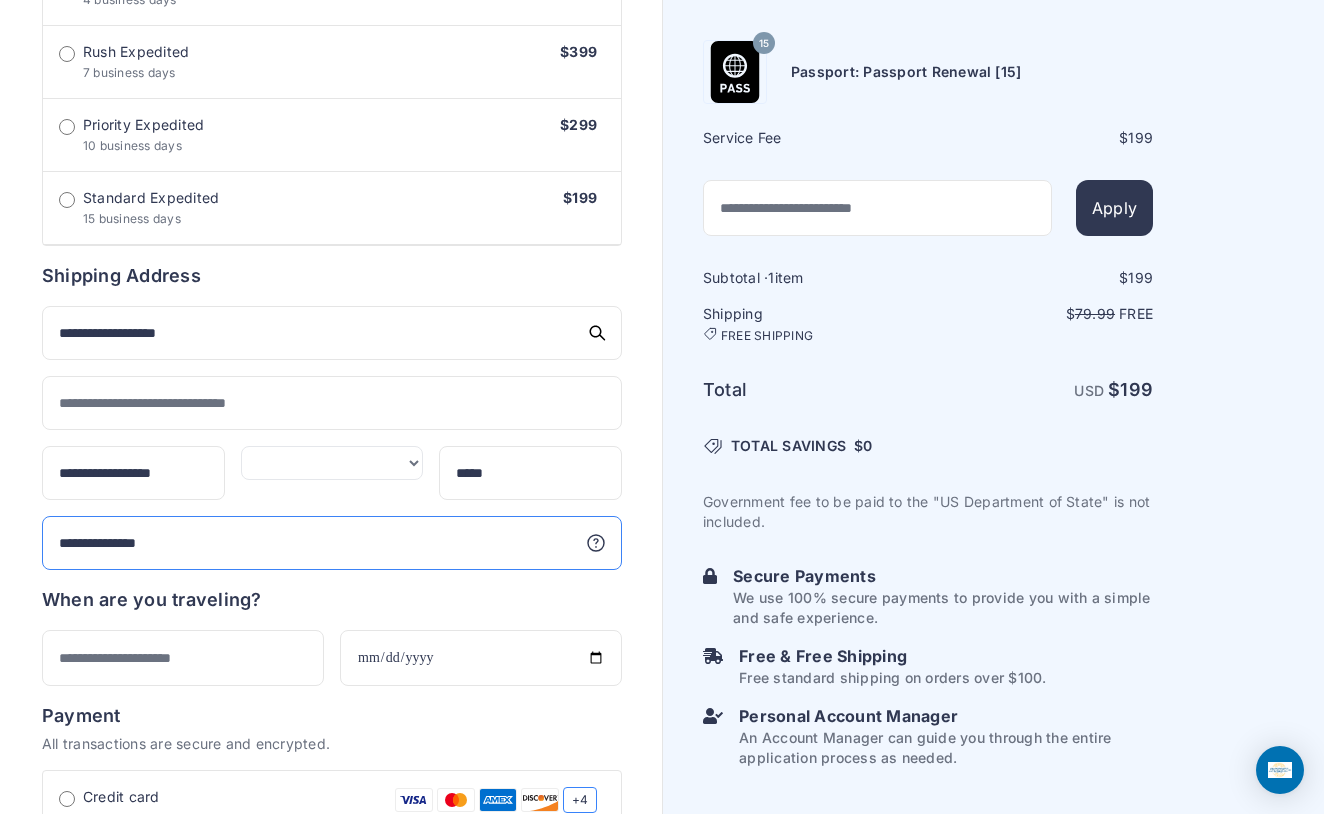 type on "**********" 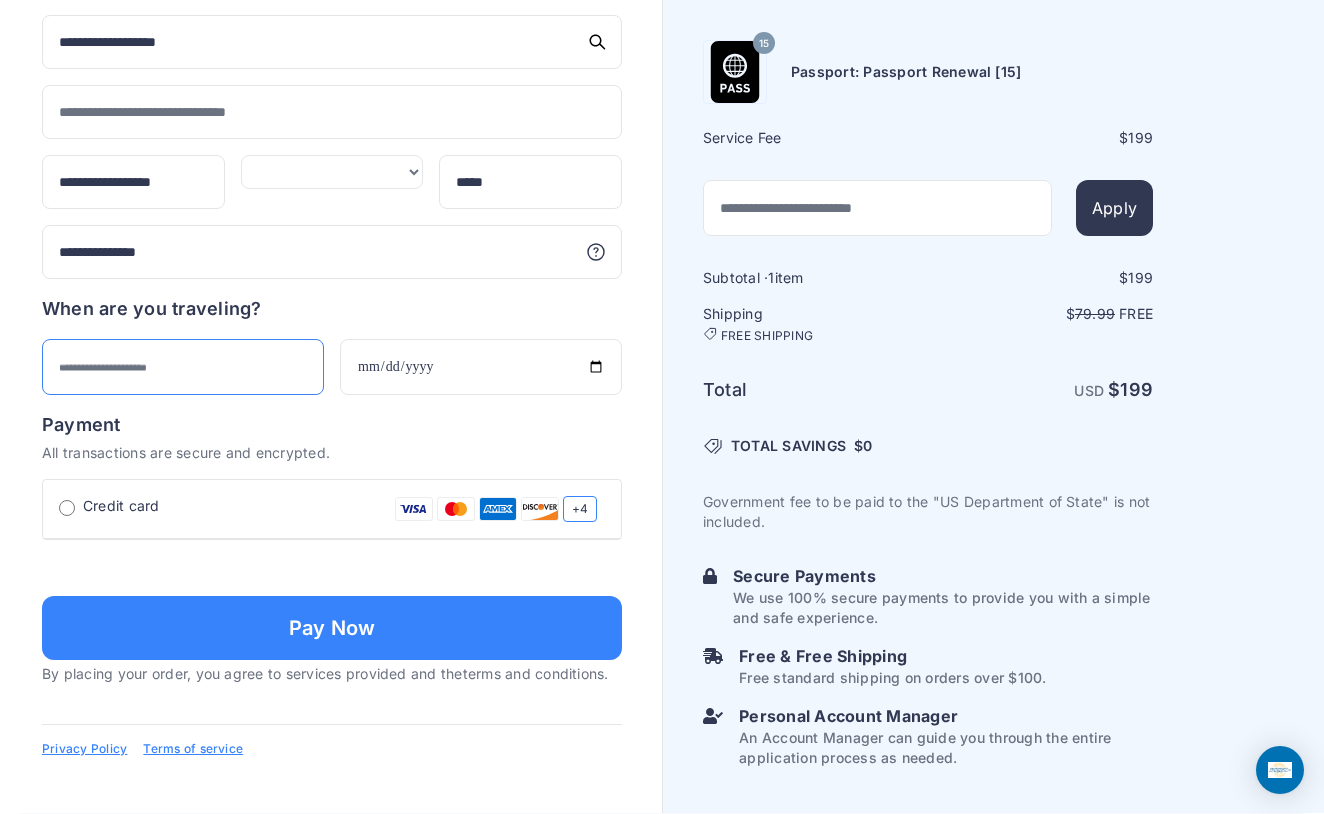scroll, scrollTop: 1110, scrollLeft: 0, axis: vertical 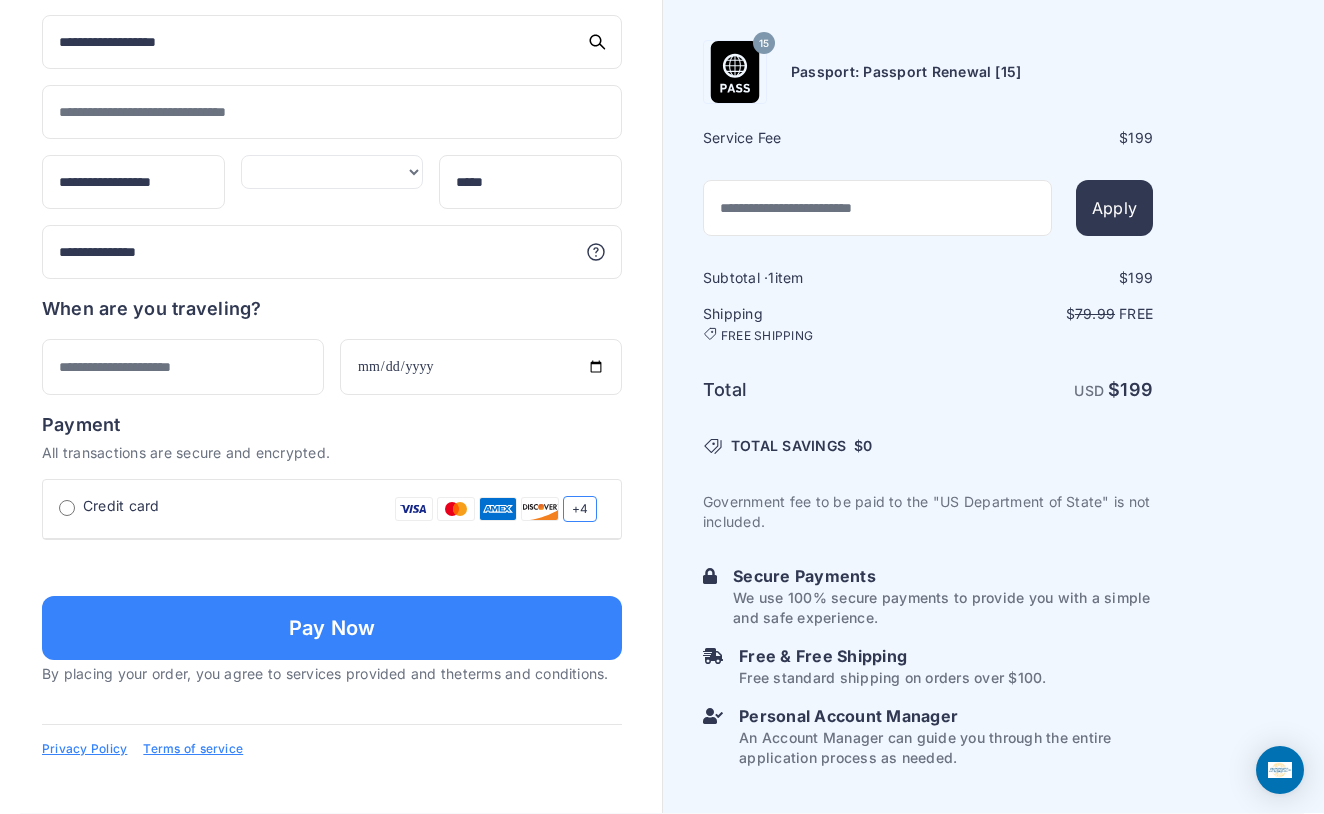 click on "15" at bounding box center [764, 43] 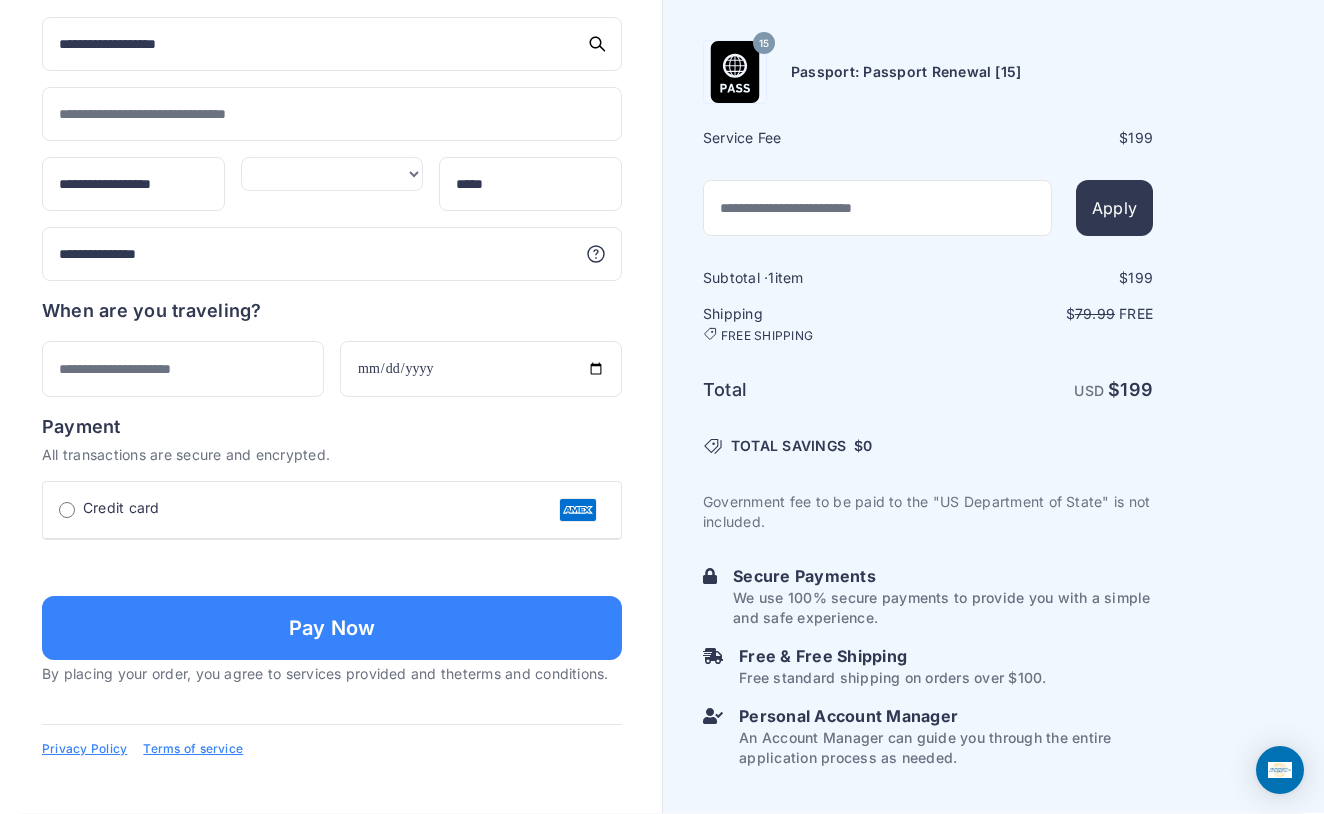 type on "**********" 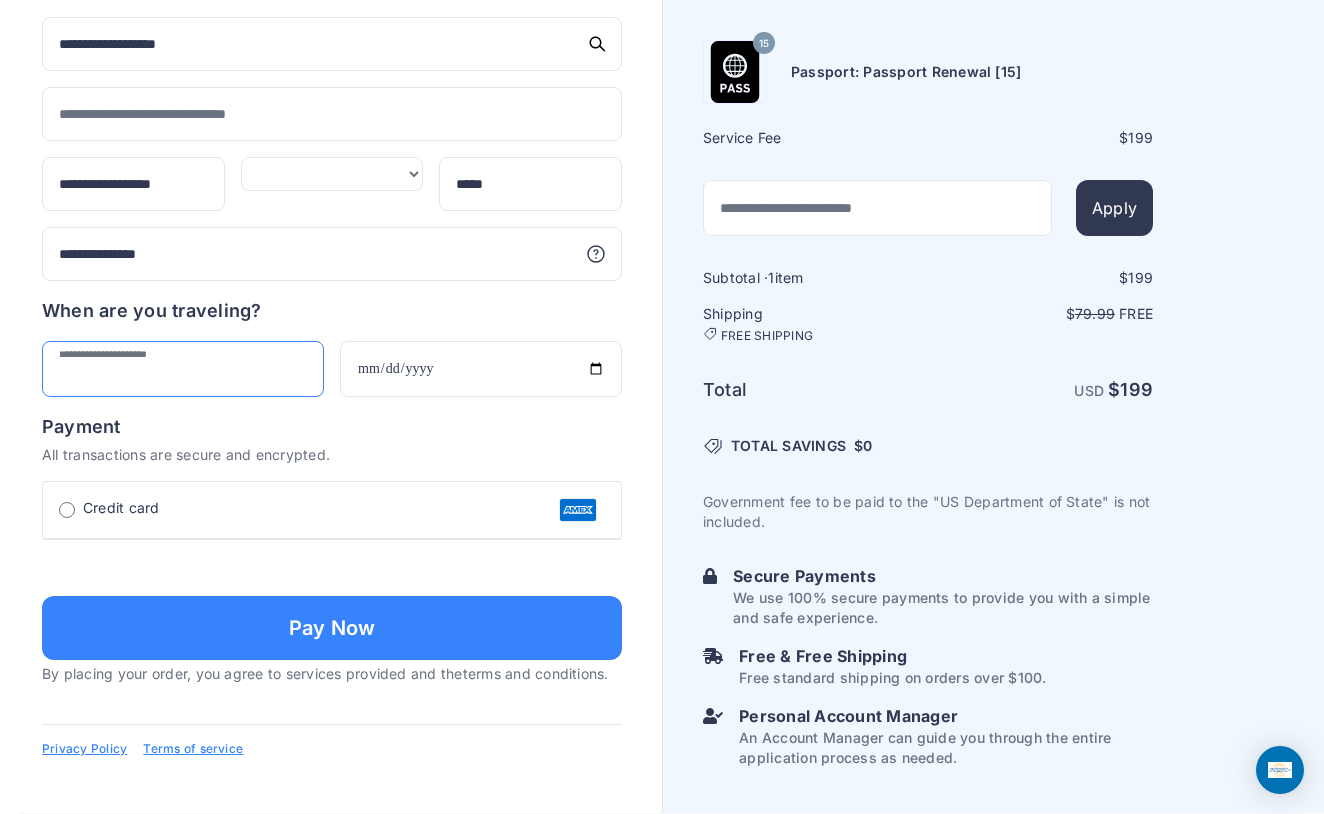 click at bounding box center (183, 369) 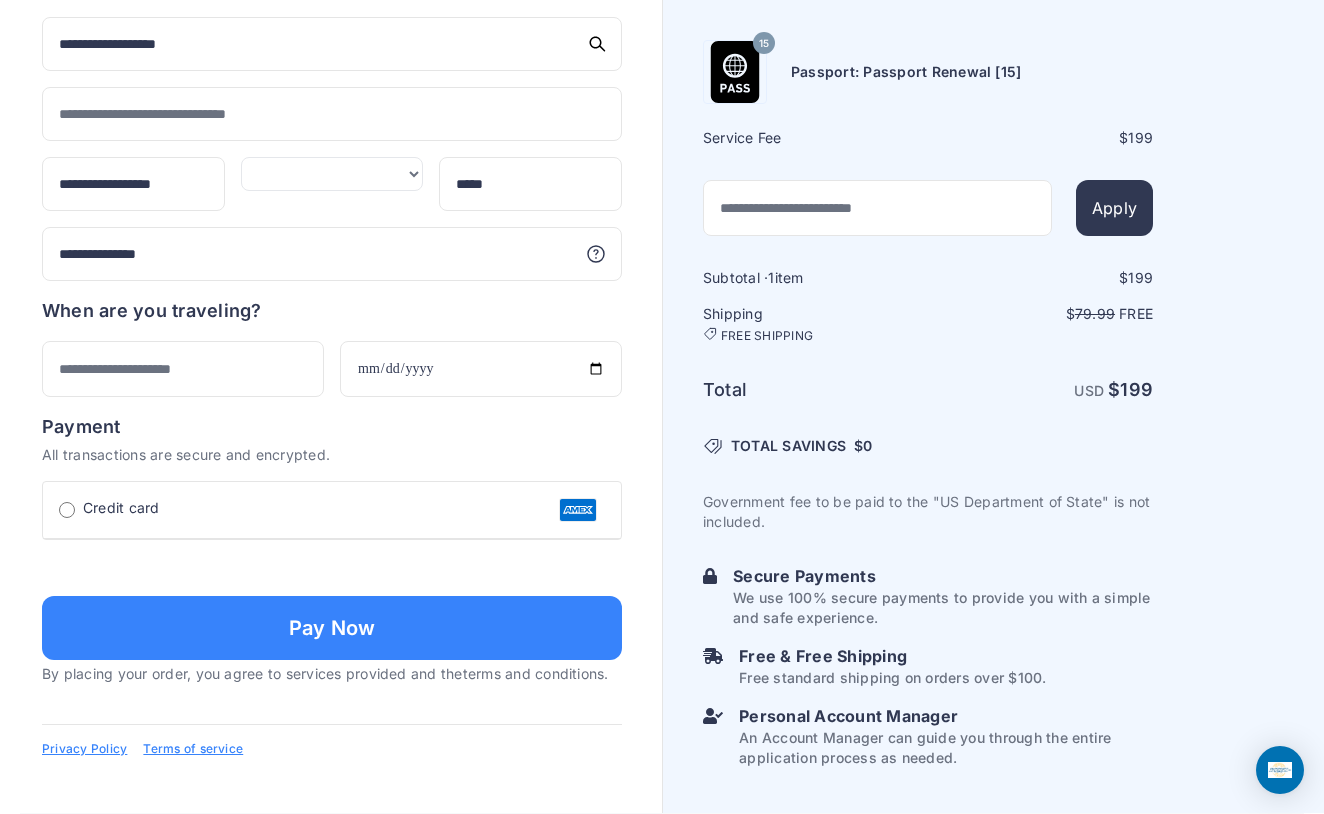 click on "When are you traveling?" at bounding box center [332, 347] 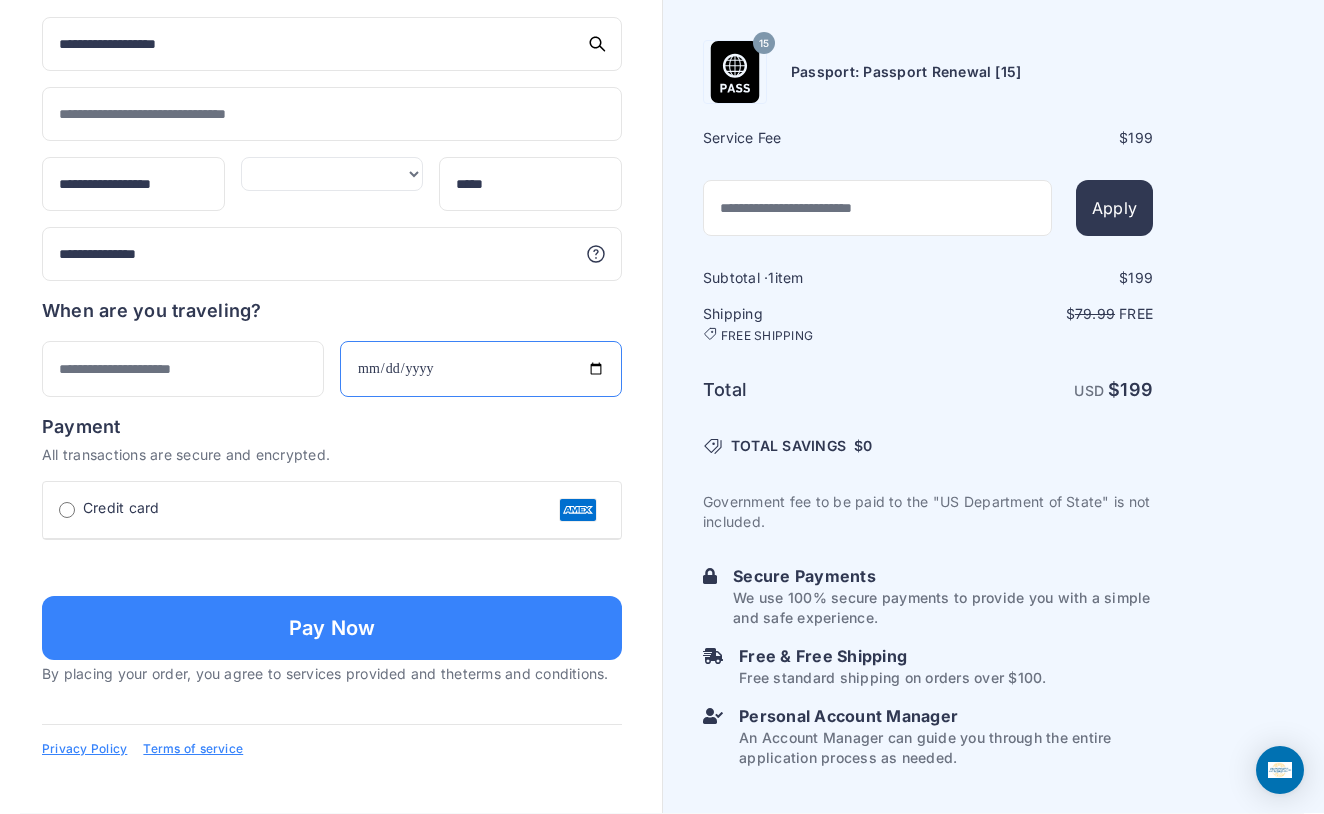 click at bounding box center (481, 369) 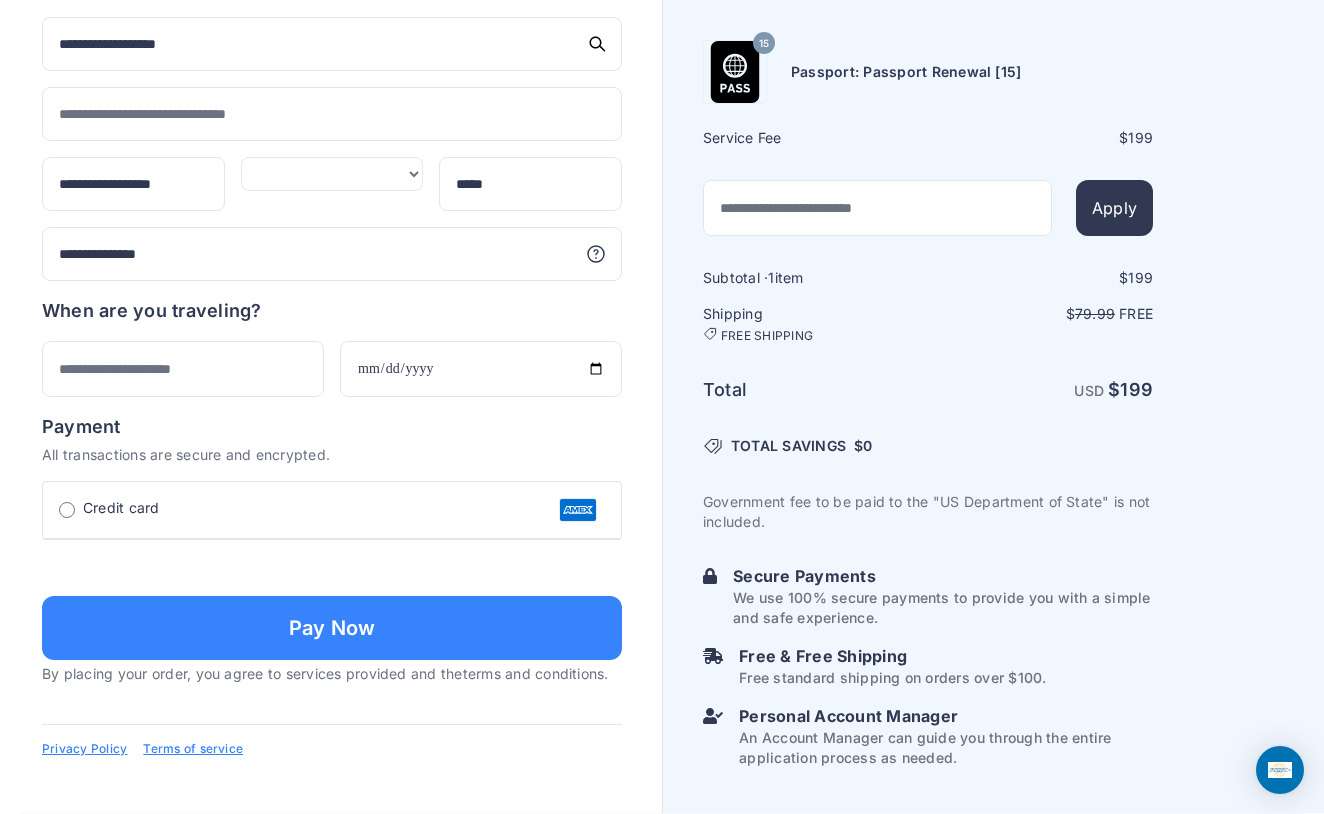 click on "All transactions are secure and encrypted." at bounding box center [332, 455] 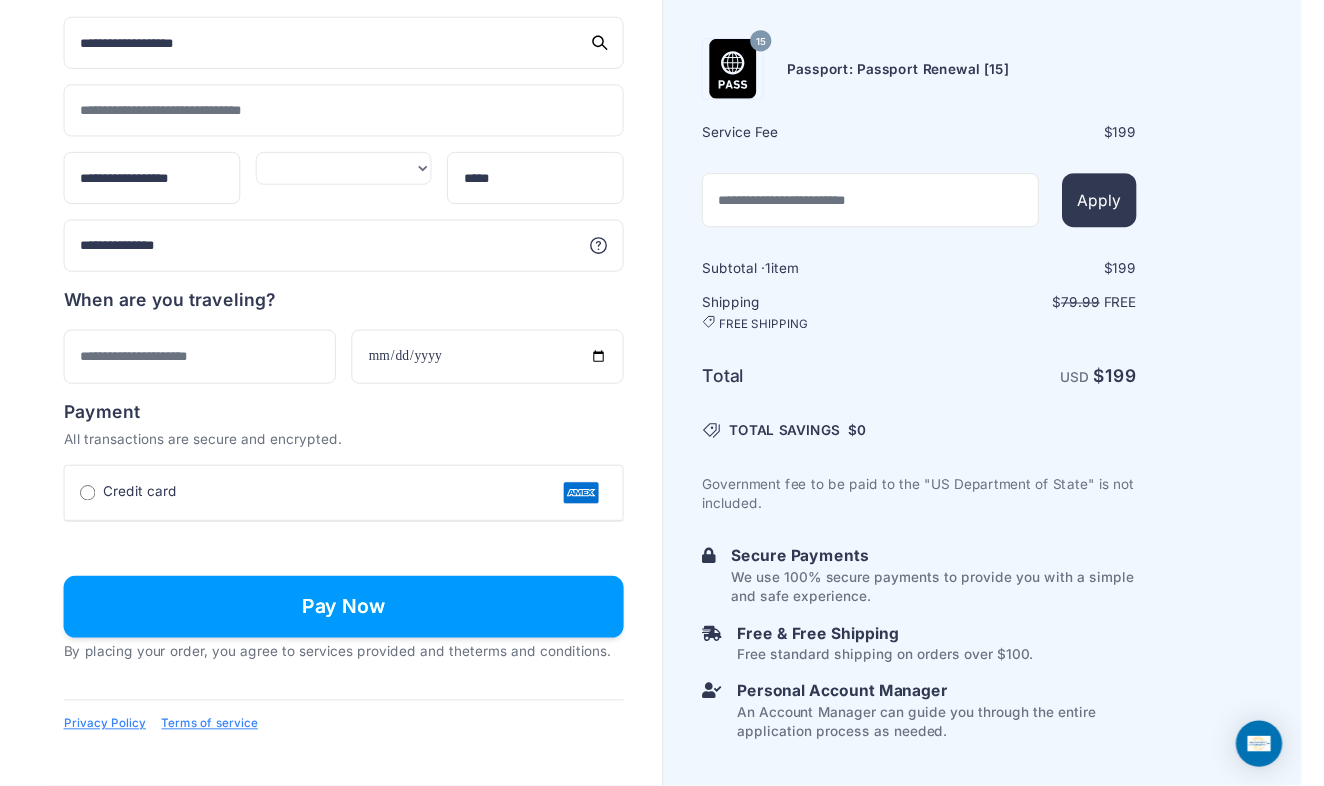 scroll, scrollTop: 1315, scrollLeft: 0, axis: vertical 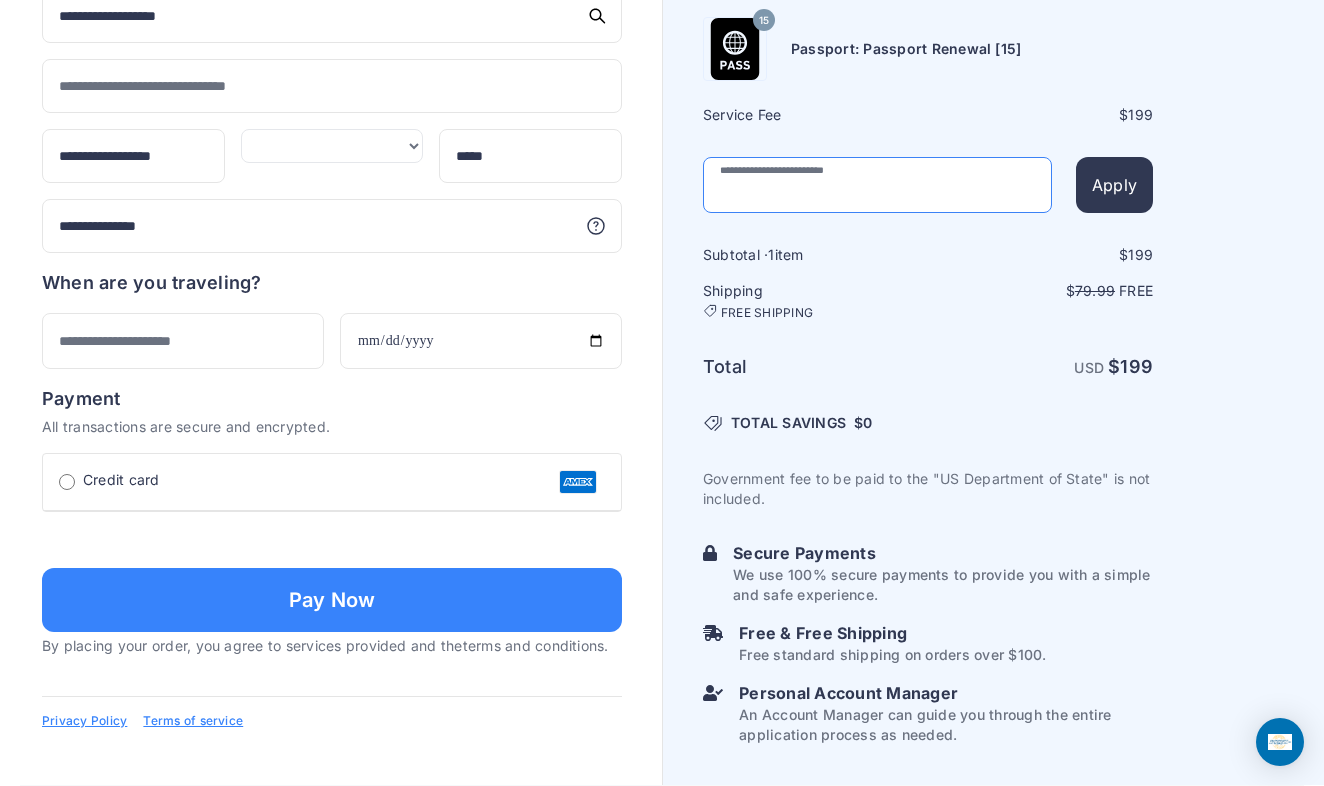 click at bounding box center [877, 185] 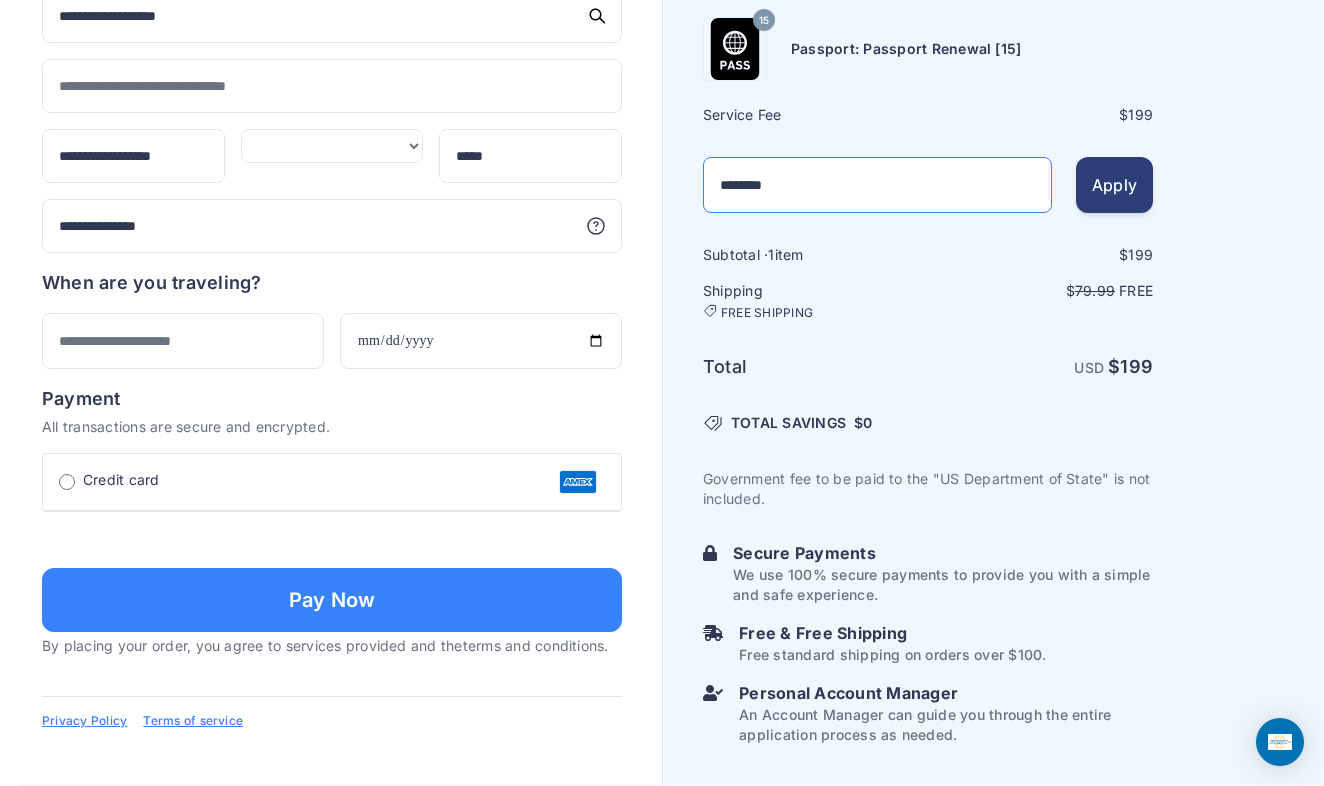 type on "********" 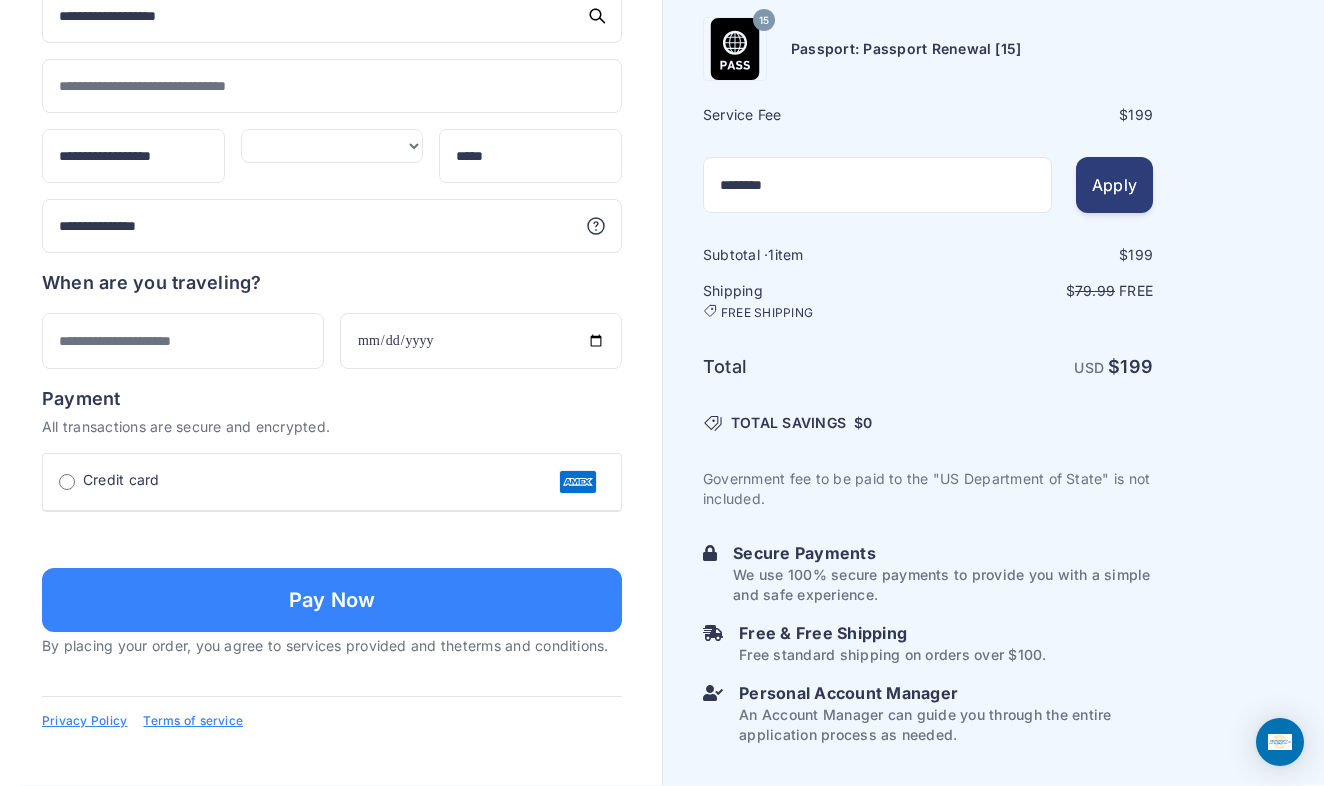 click on "Apply" at bounding box center [1114, 185] 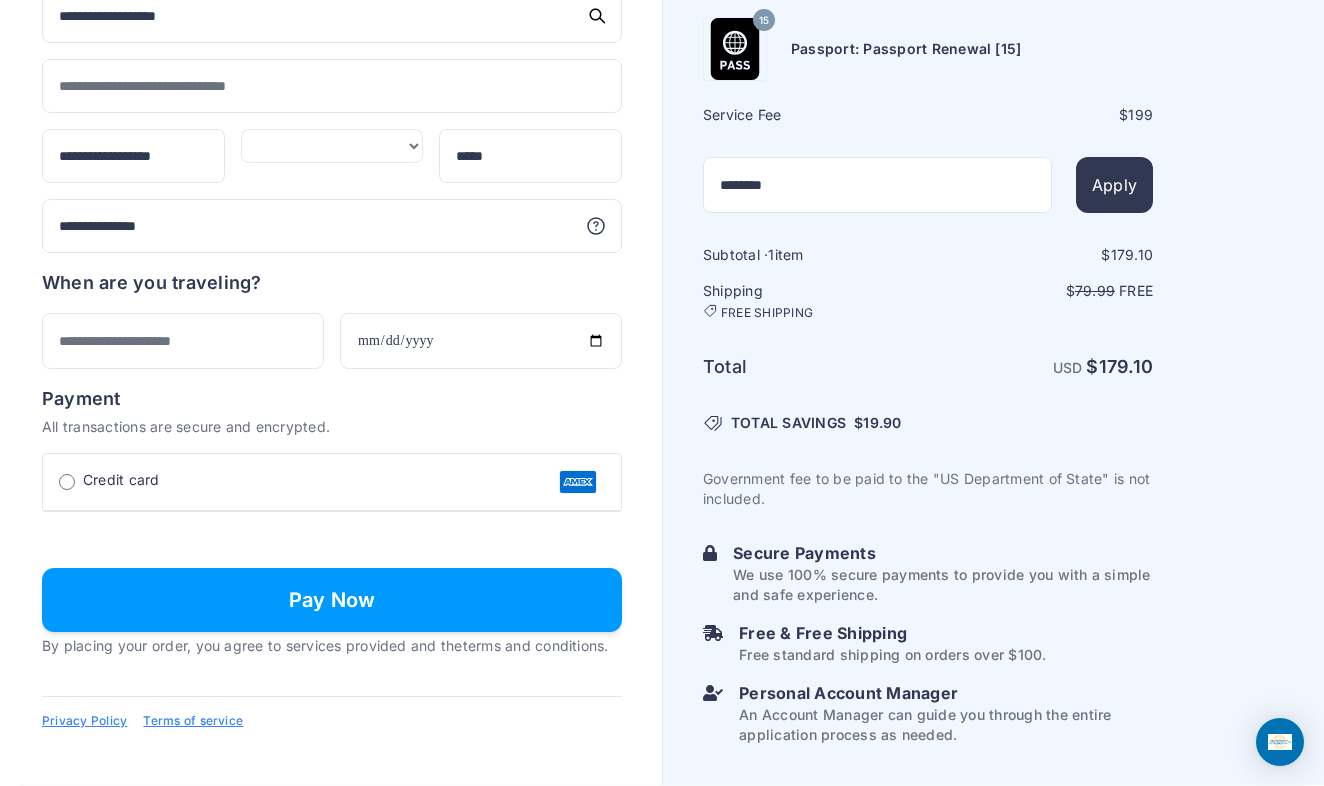 scroll, scrollTop: 1343, scrollLeft: 0, axis: vertical 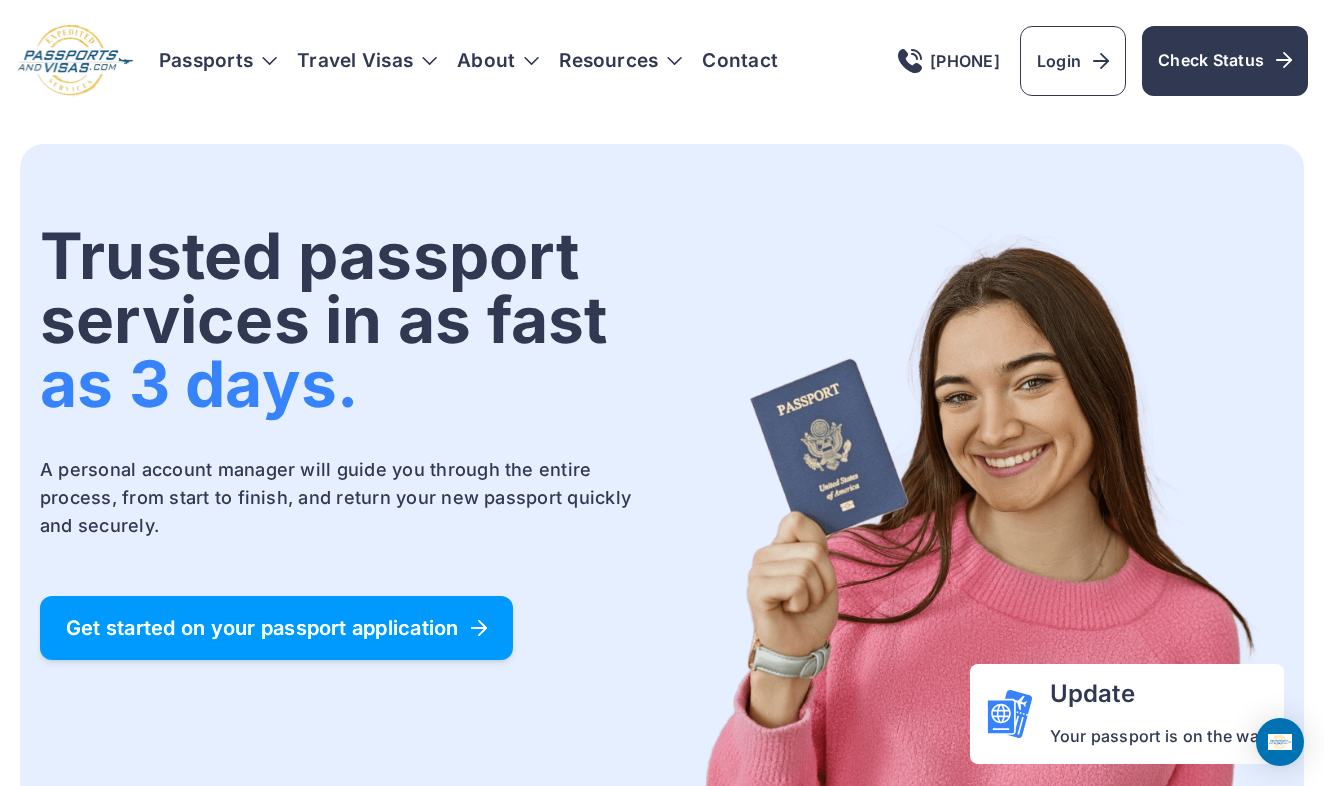 click on "Get started on your passport application" at bounding box center (276, 628) 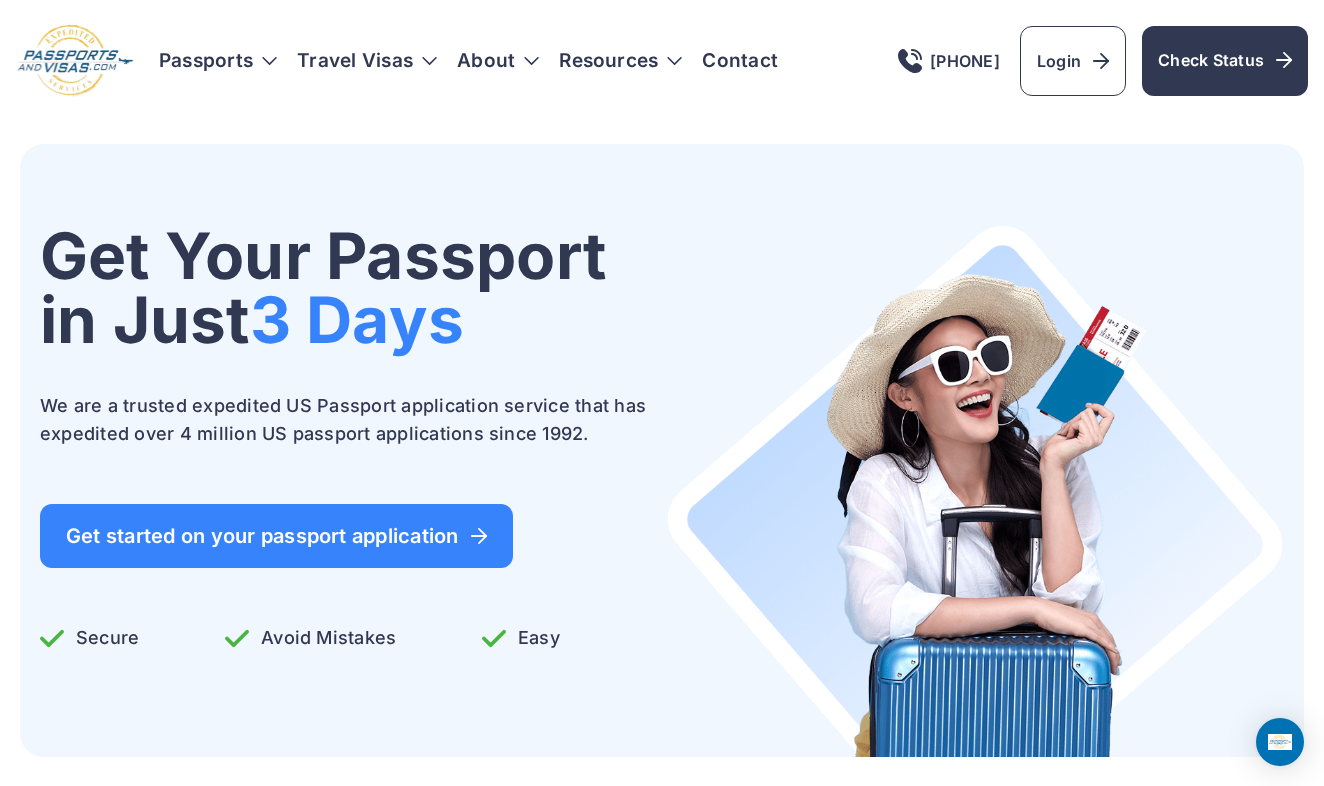 scroll, scrollTop: 0, scrollLeft: 0, axis: both 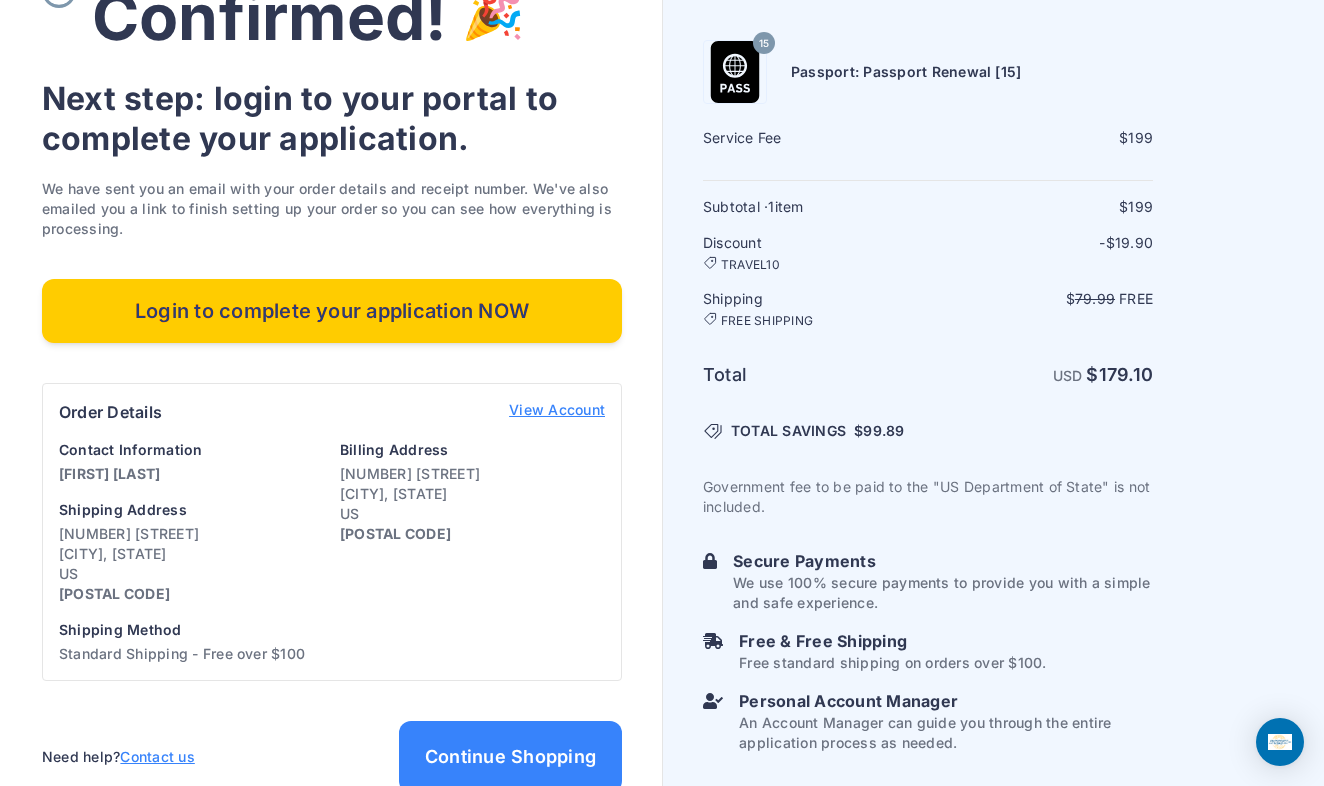 click on "Login to complete your application NOW" at bounding box center [332, 311] 